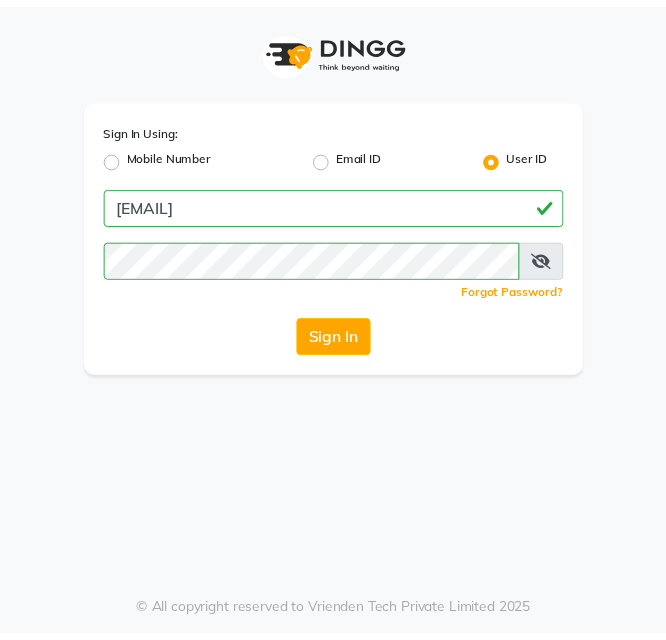 scroll, scrollTop: 0, scrollLeft: 0, axis: both 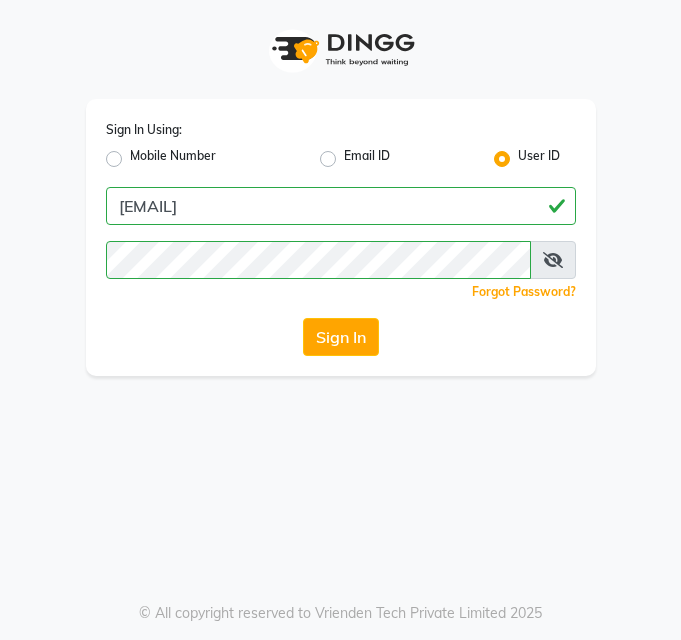 click on "Sign In" 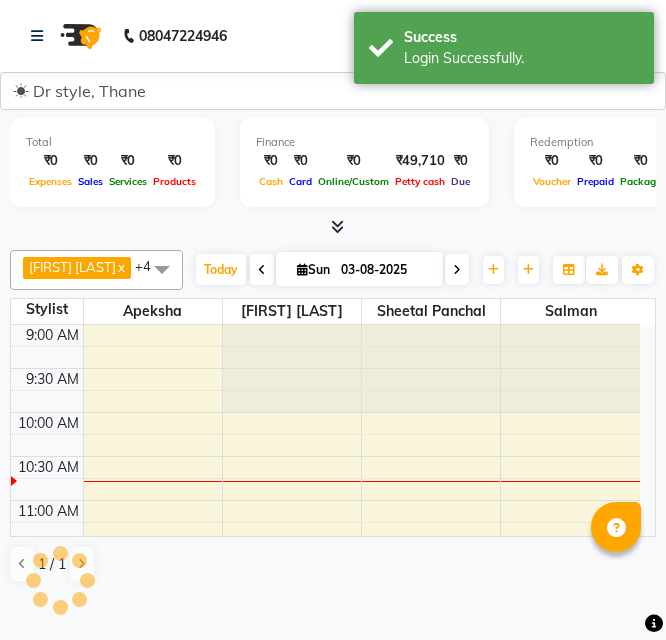 scroll, scrollTop: 0, scrollLeft: 0, axis: both 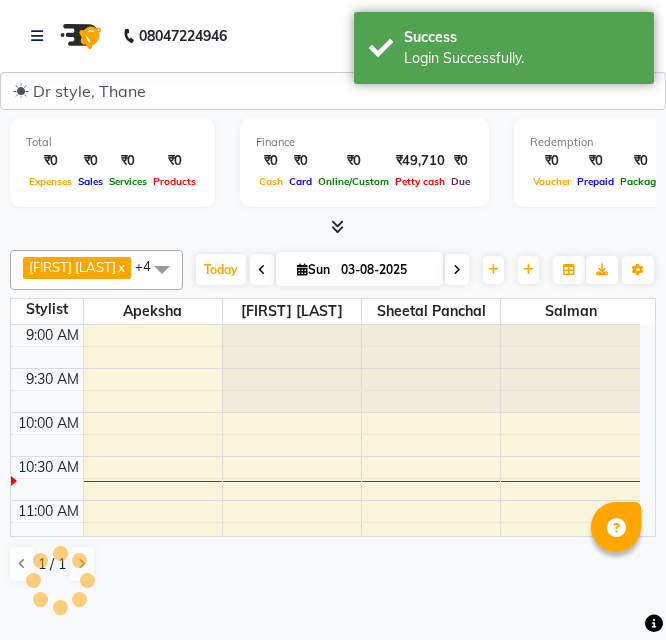 select on "en" 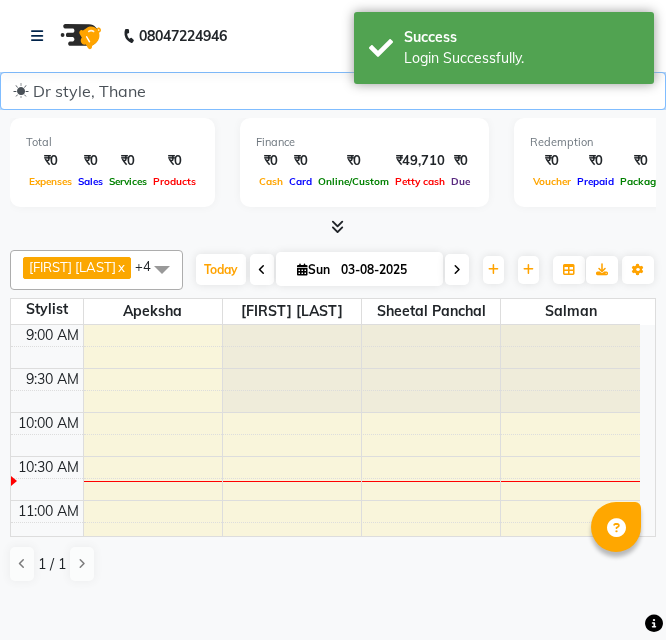 click on "☀ Dr style, Thane" 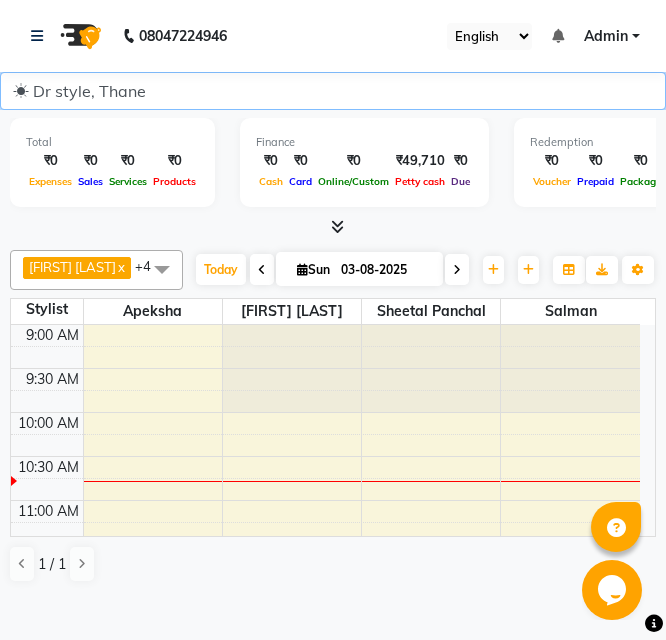scroll, scrollTop: 0, scrollLeft: 0, axis: both 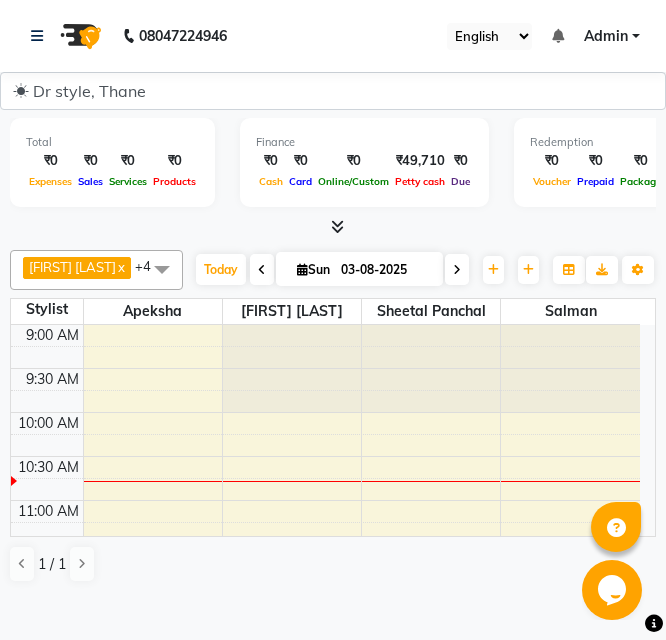 click on "08047224946 Select Location × Dr Style, Thane English ENGLISH Español العربية मराठी हिंदी ગુજરાતી தமிழ் 中文 Notifications nothing to show Admin Manage Profile Change Password Sign out  Version:3.15.11" 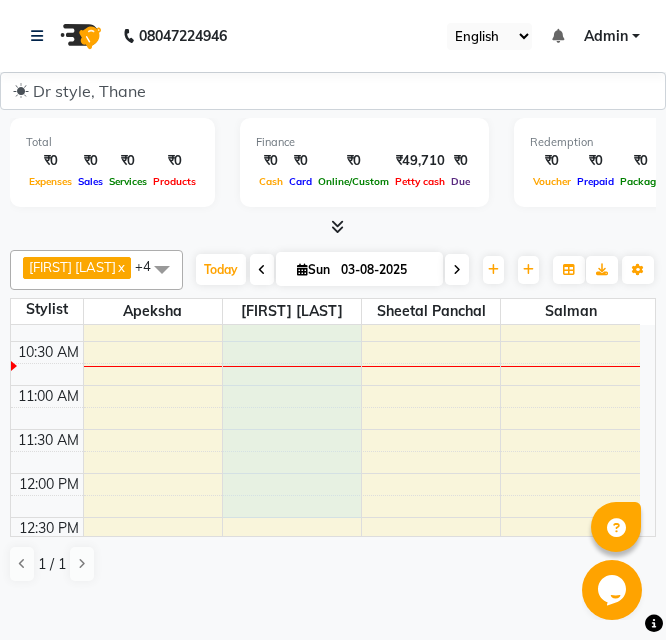 scroll, scrollTop: 133, scrollLeft: 0, axis: vertical 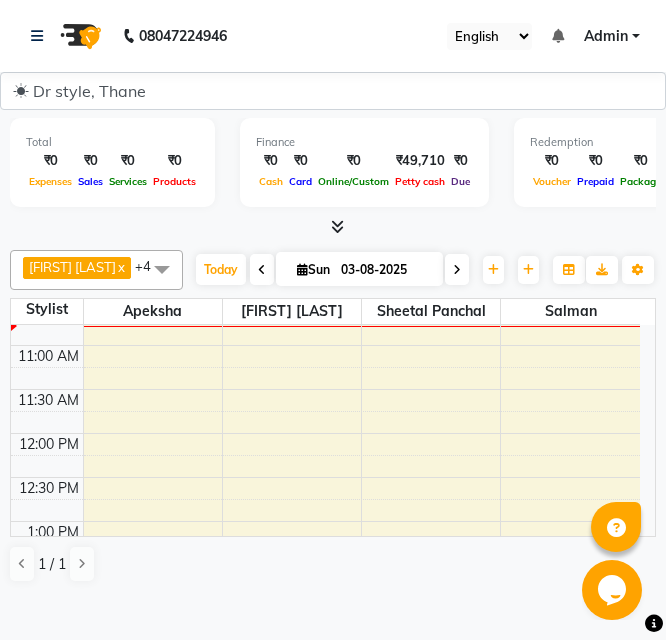 drag, startPoint x: 302, startPoint y: 478, endPoint x: 421, endPoint y: 680, distance: 234.44615 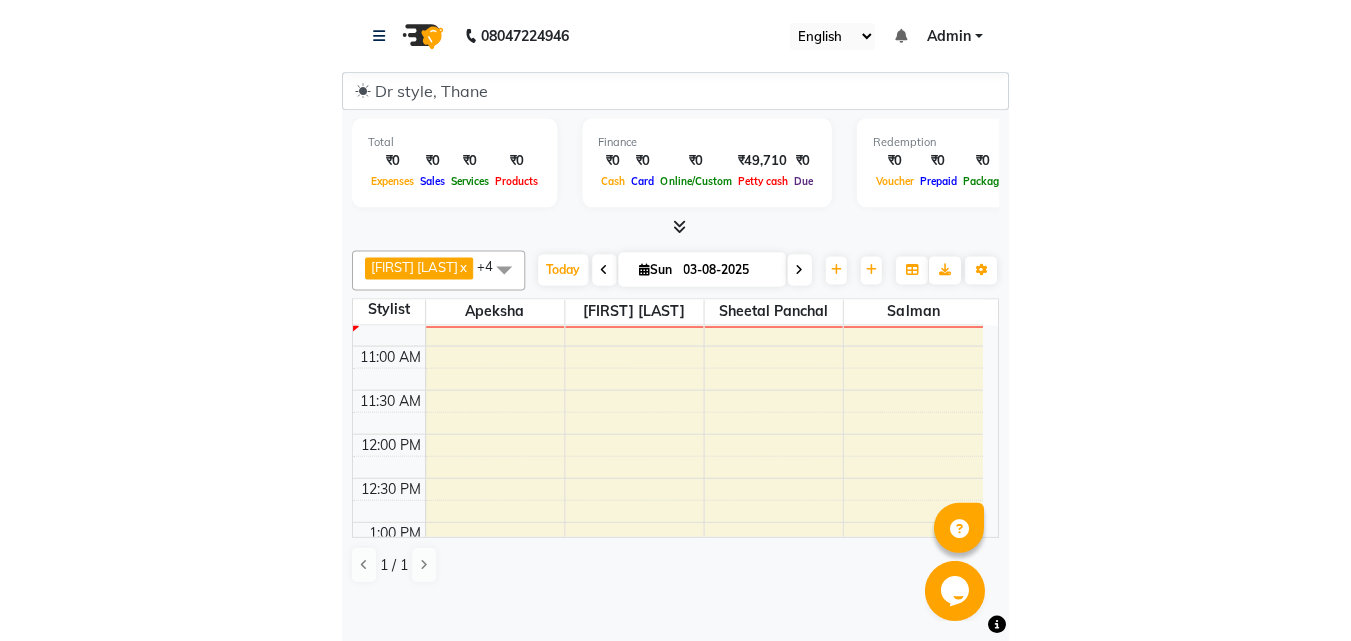 scroll, scrollTop: 0, scrollLeft: 0, axis: both 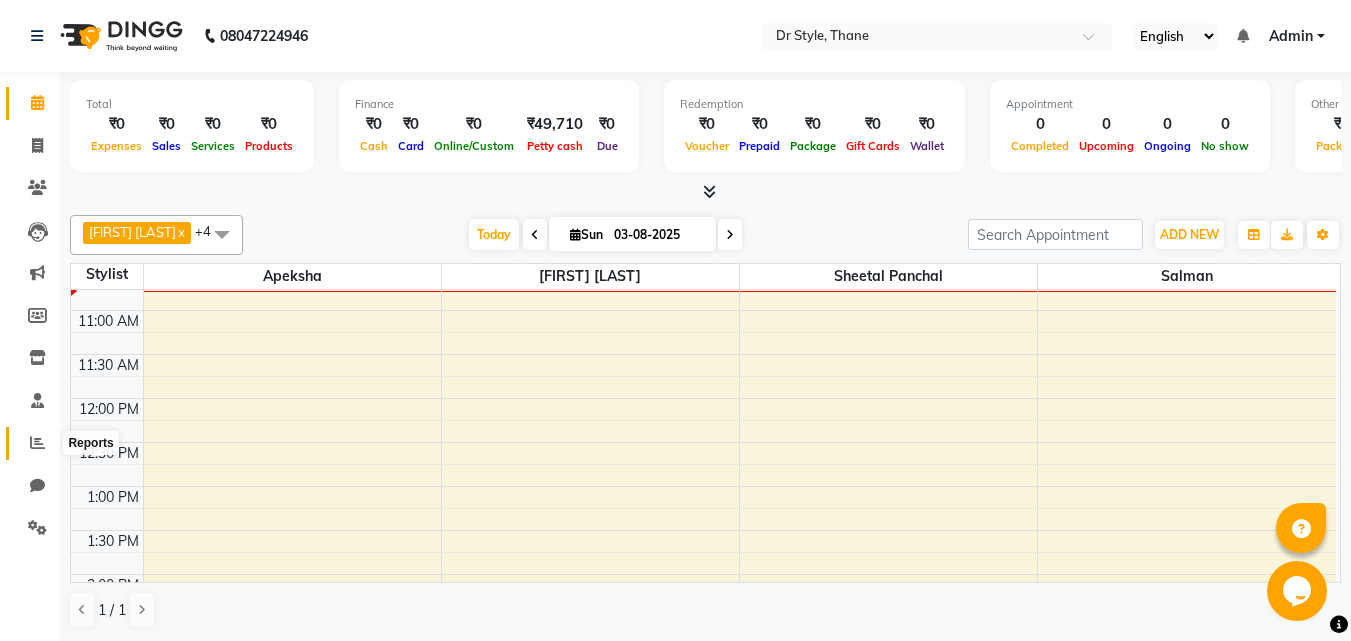 click 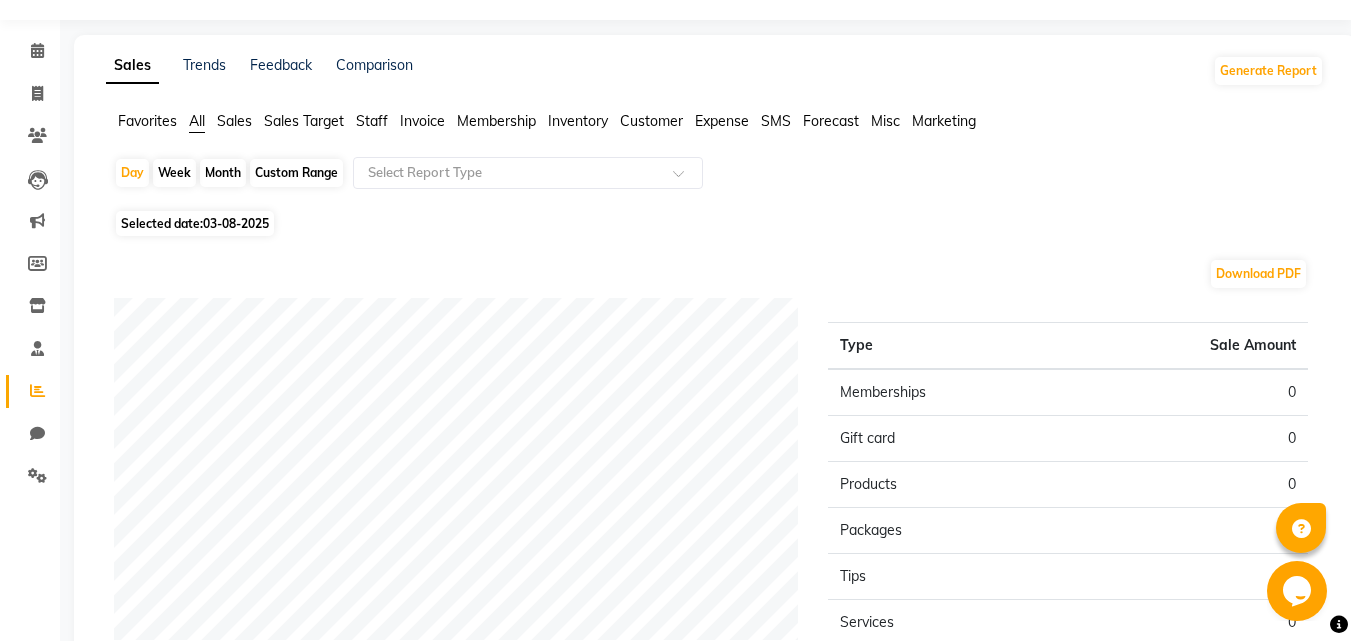 scroll, scrollTop: 0, scrollLeft: 0, axis: both 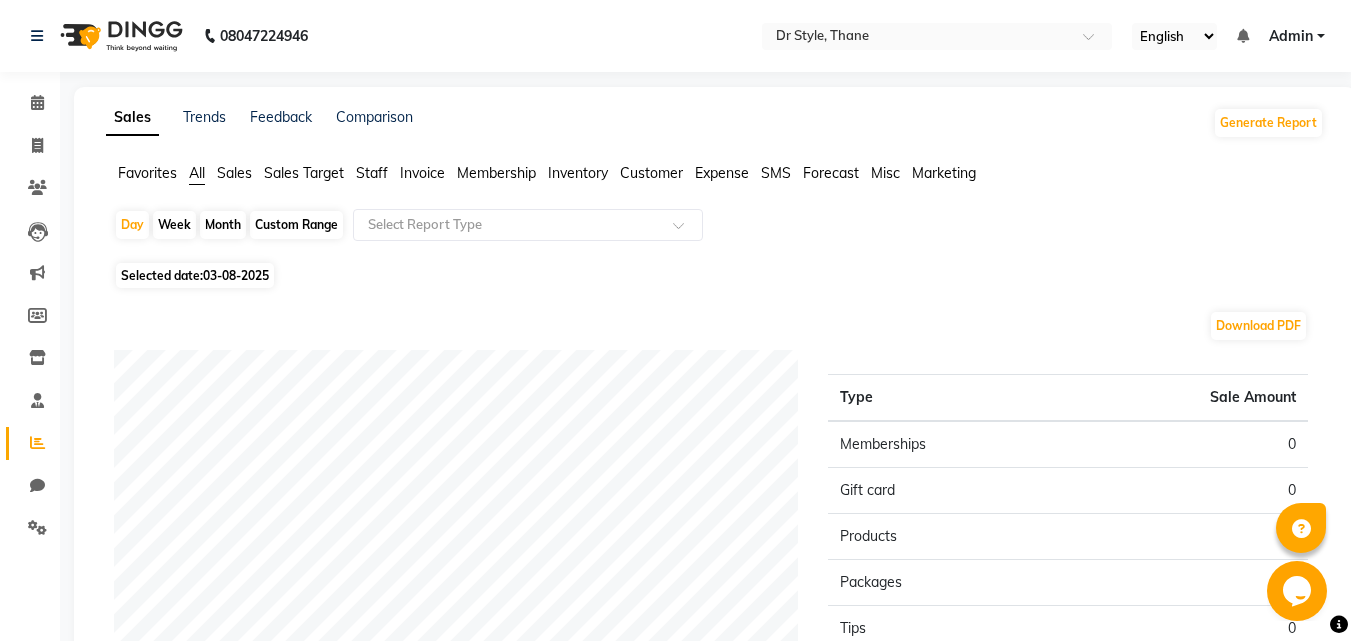 click on "Favorites All Sales Sales Target Staff Invoice Membership Inventory Customer Expense SMS Forecast Misc Marketing  Day   Week   Month   Custom Range  Select Report Type Selected date:  03-08-2025  Download PDF Sales summary Type Sale Amount Memberships 0 Gift card 0 Products 0 Packages 0 Tips 0 Services 0 Prepaid 0 Vouchers 0 Fee 0 Total 0 ★ Mark as Favorite  Choose how you'd like to save "" report to favorites  Save to Personal Favorites:   Only you can see this report in your favorites tab. Share with Organization:   Everyone in your organization can see this report in their favorites tab.  Save to Favorites" 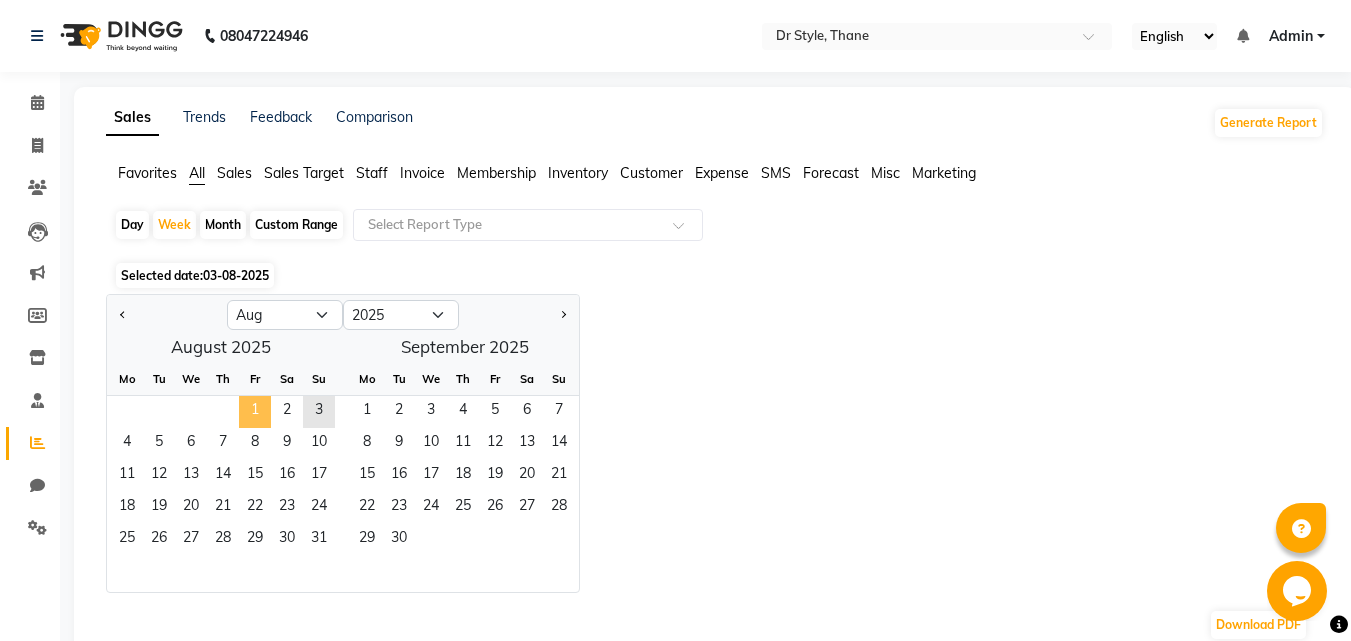 click on "1" 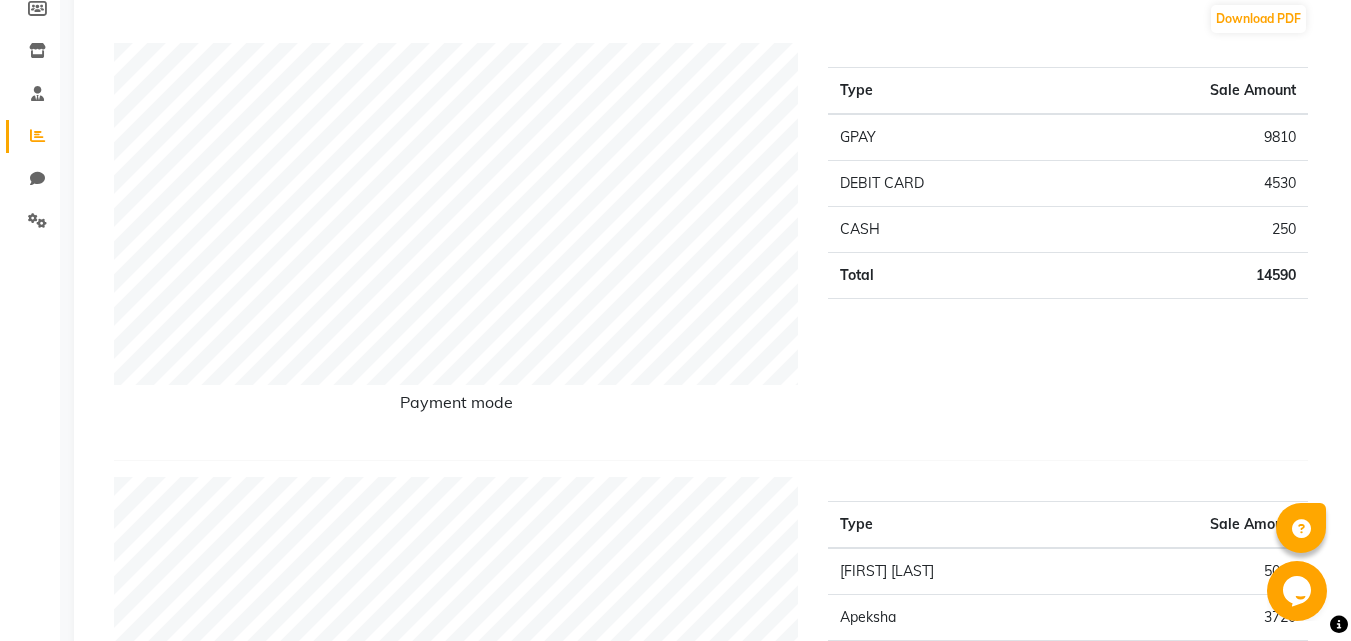 scroll, scrollTop: 200, scrollLeft: 0, axis: vertical 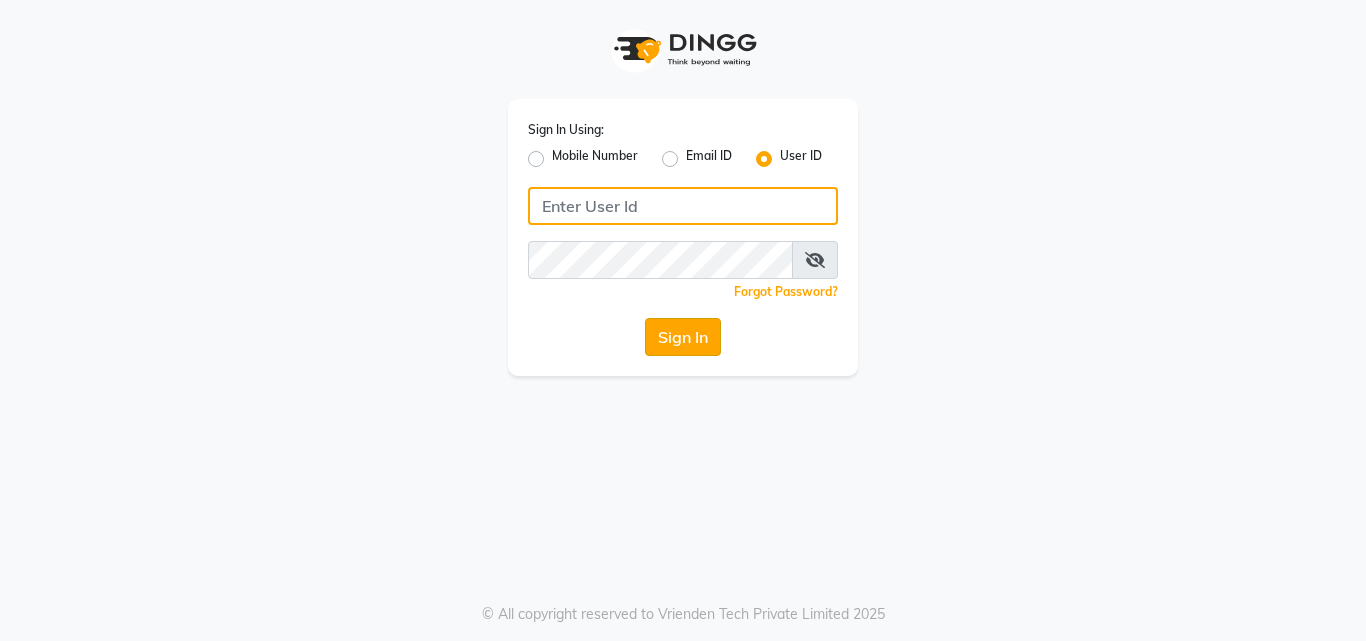 type on "[USERNAME]@example.com" 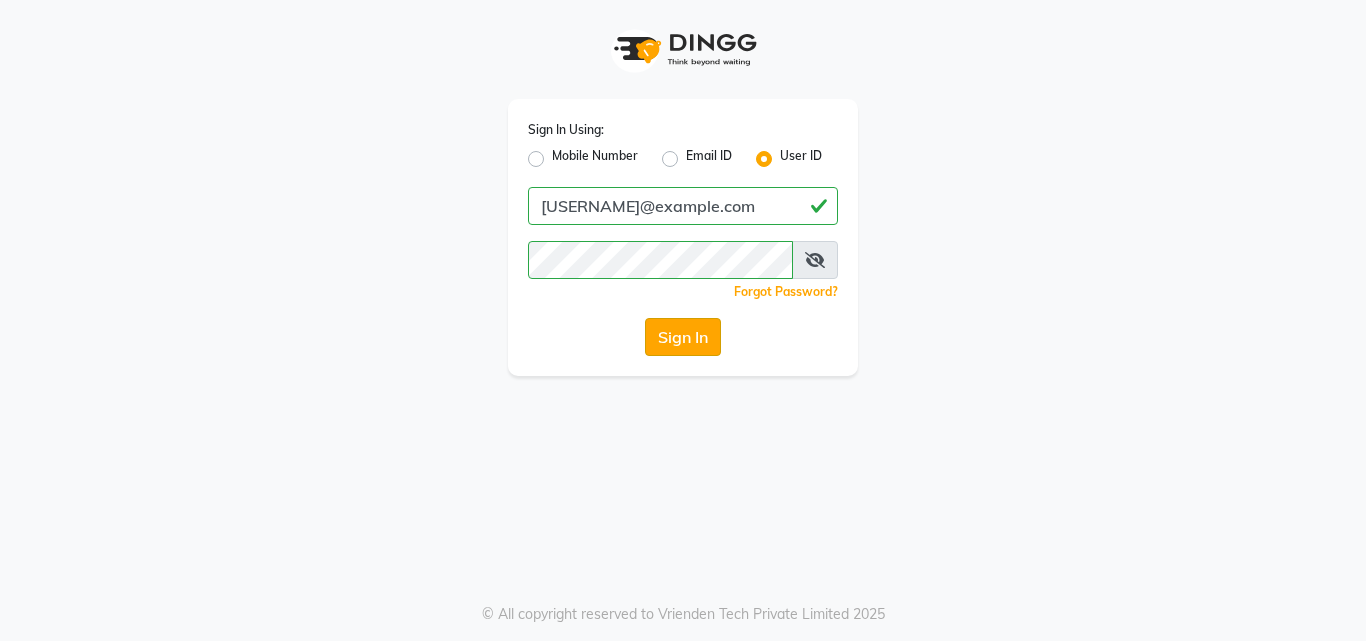 click on "Sign In" 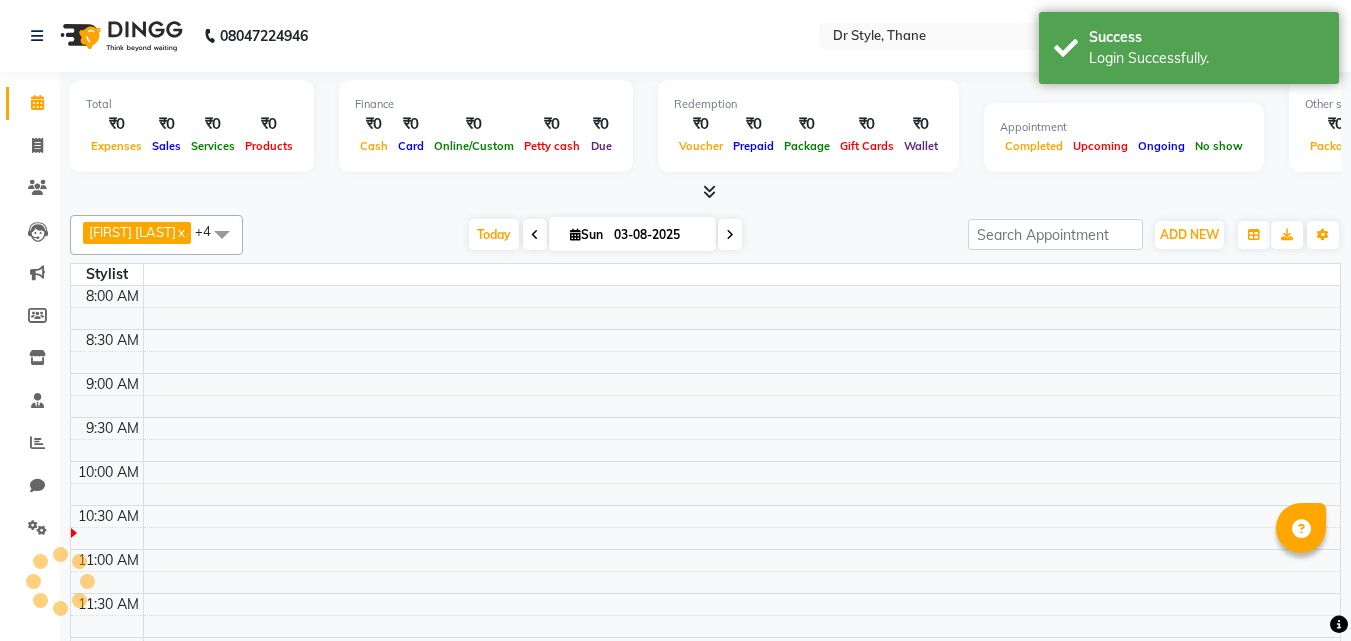 select on "en" 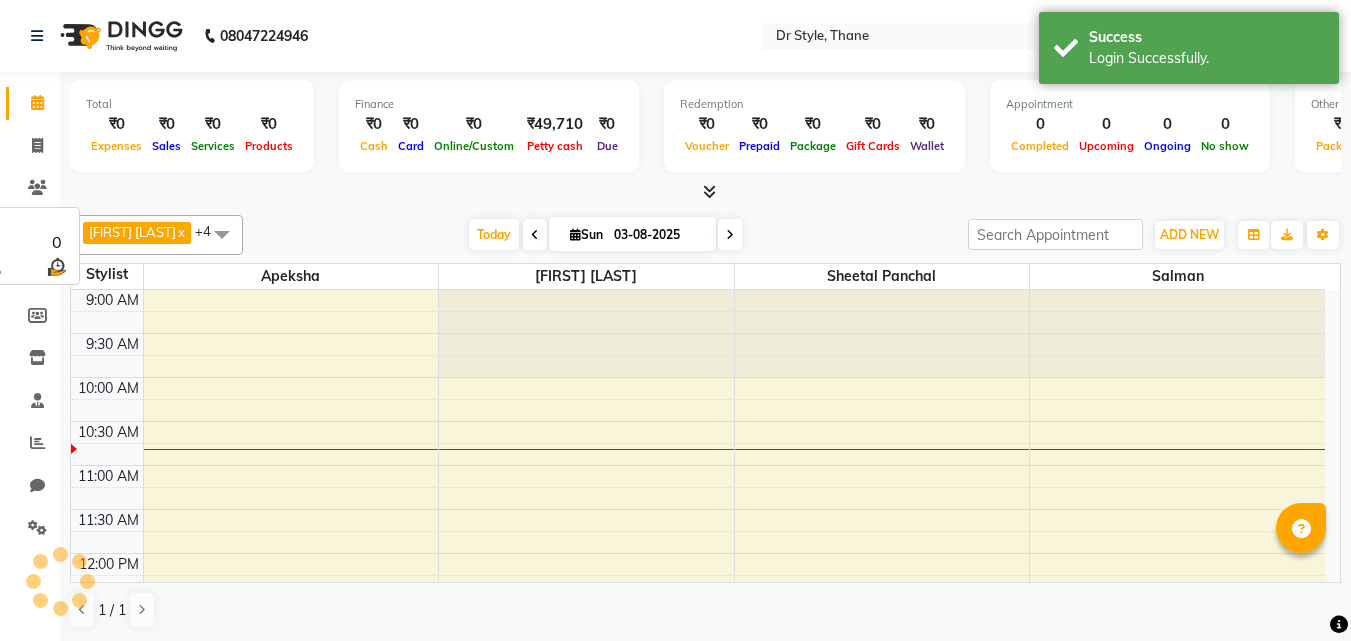 scroll, scrollTop: 0, scrollLeft: 0, axis: both 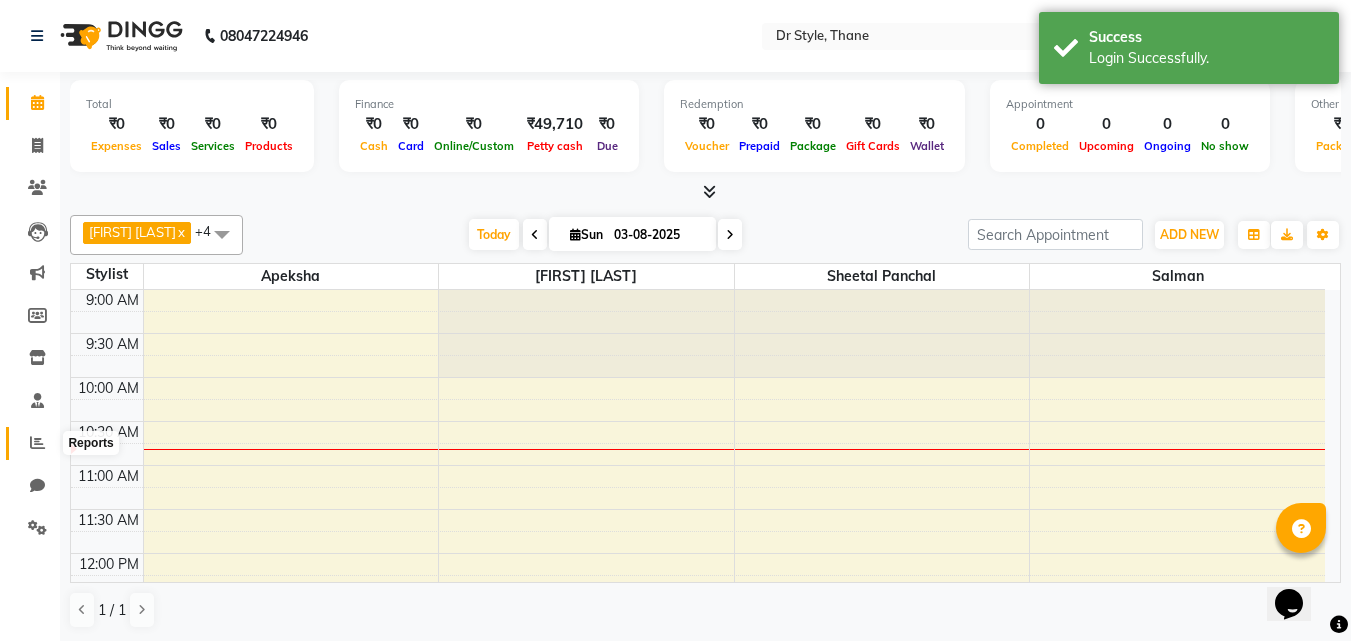 click 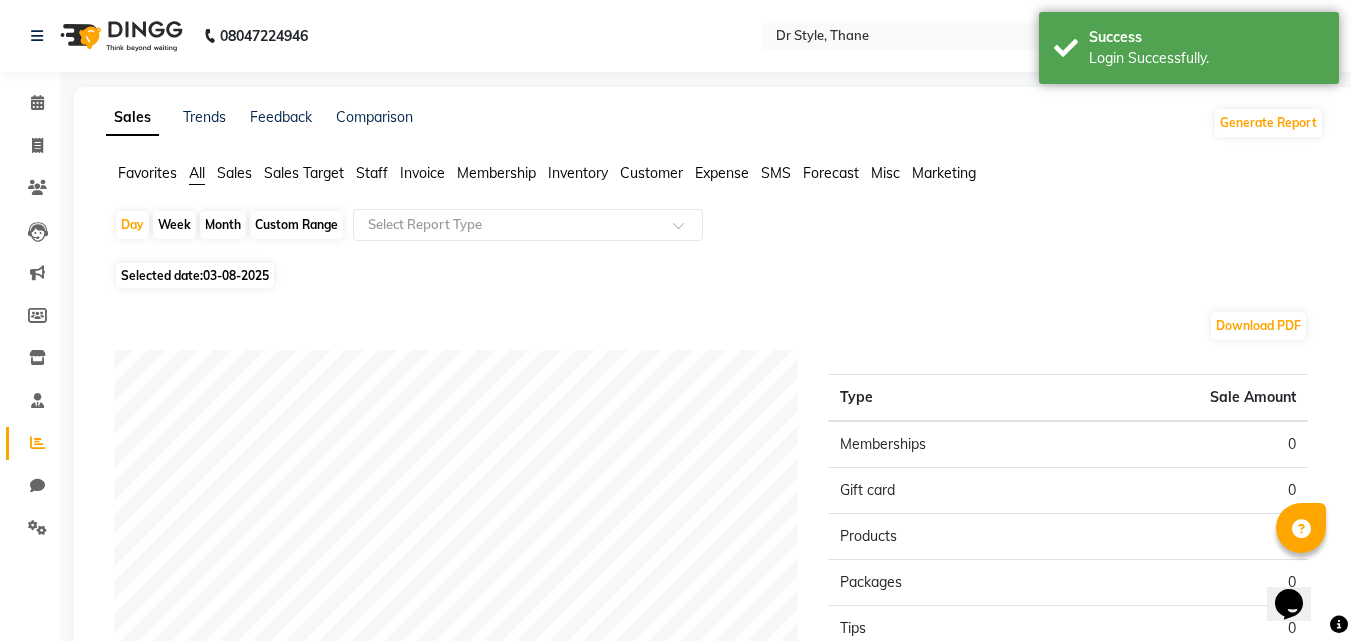 click 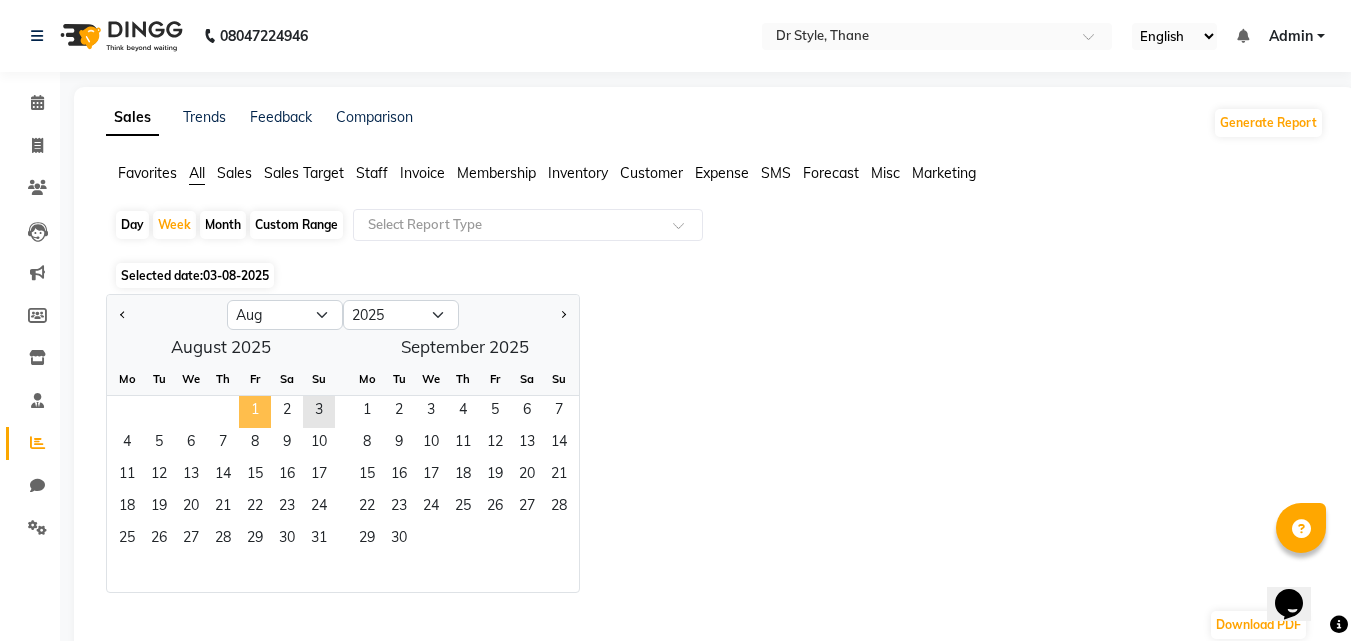 click on "1" 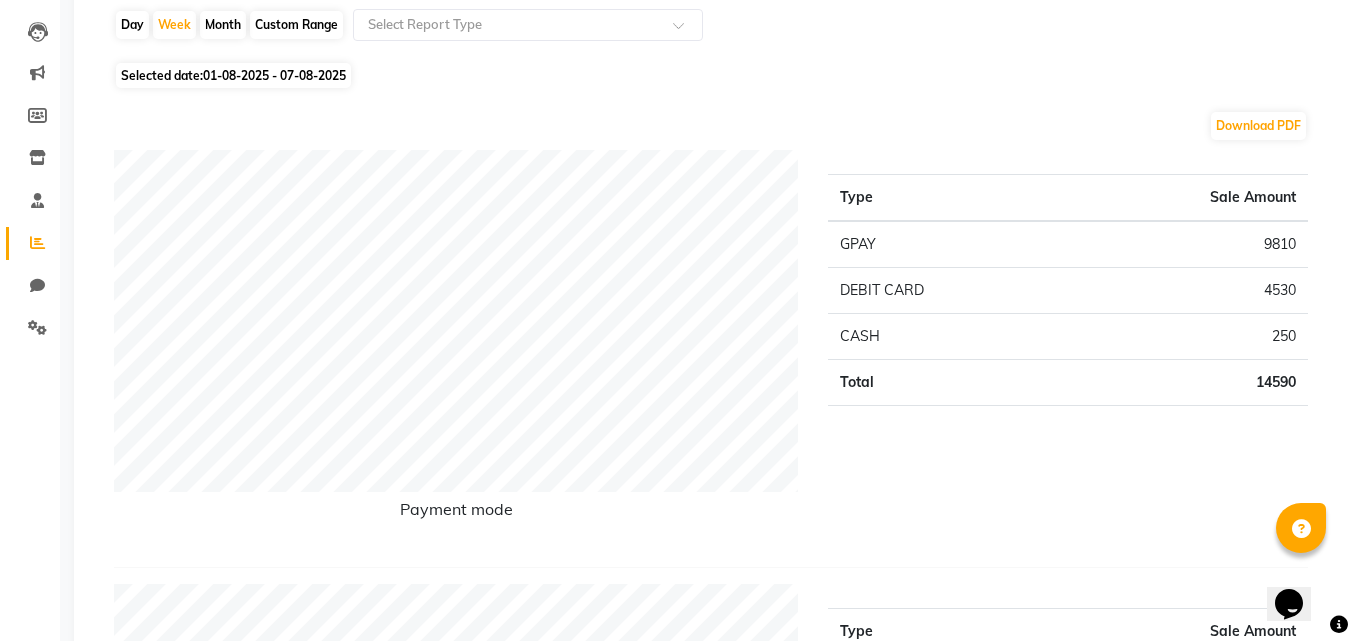 scroll, scrollTop: 0, scrollLeft: 0, axis: both 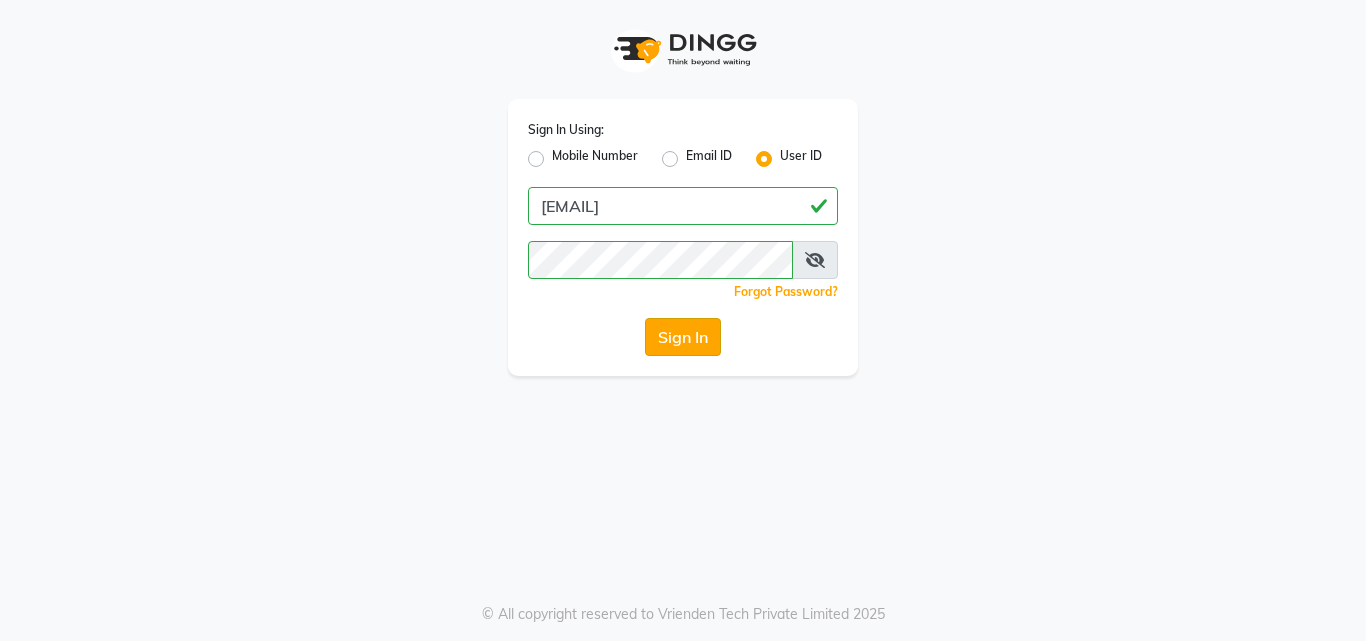 click on "Sign In" 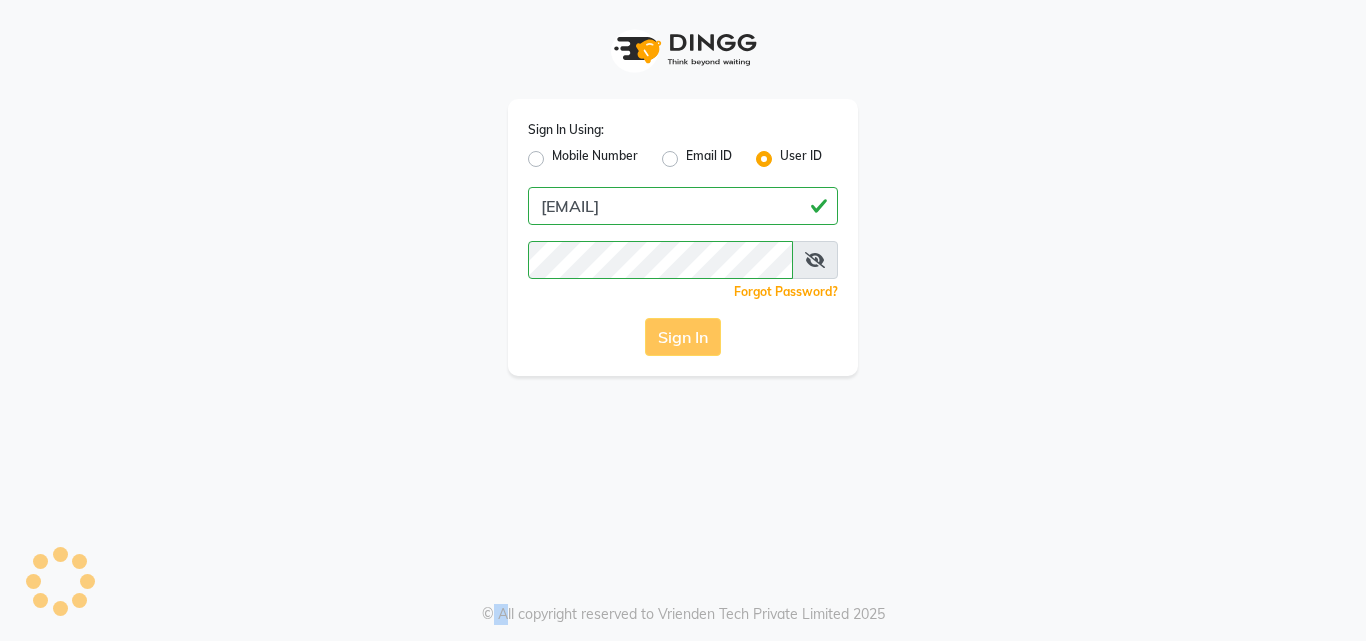 click on "Sign In" 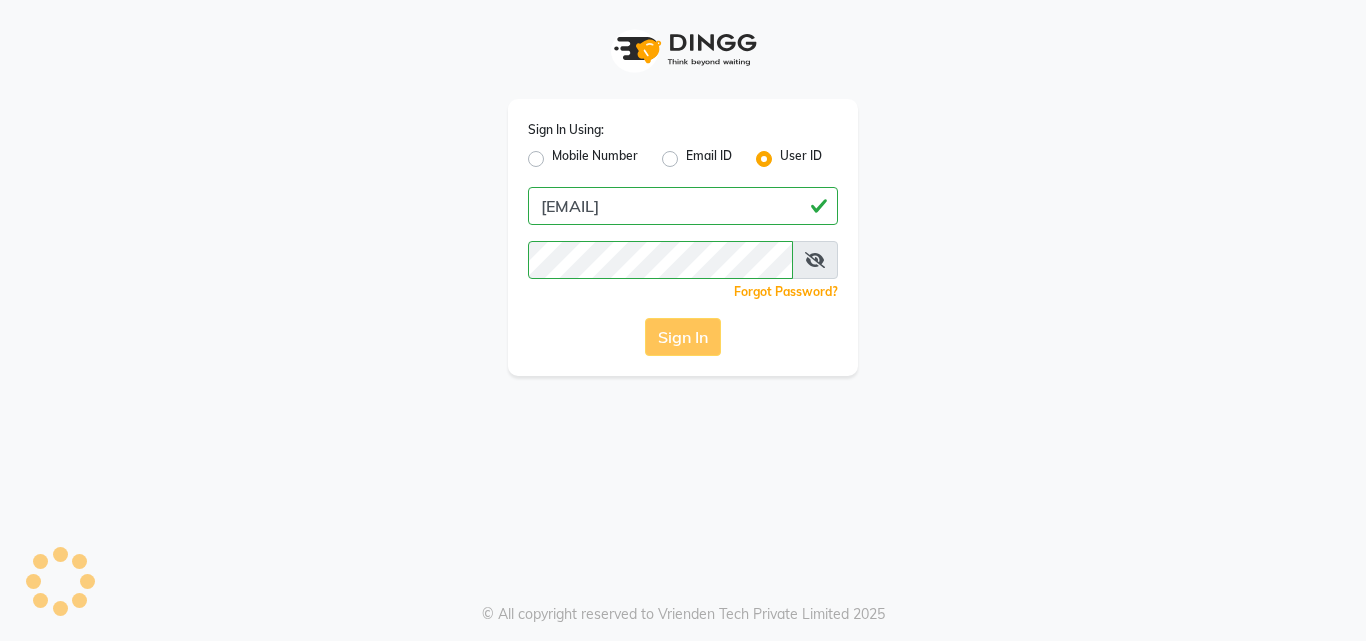 click on "Sign In" 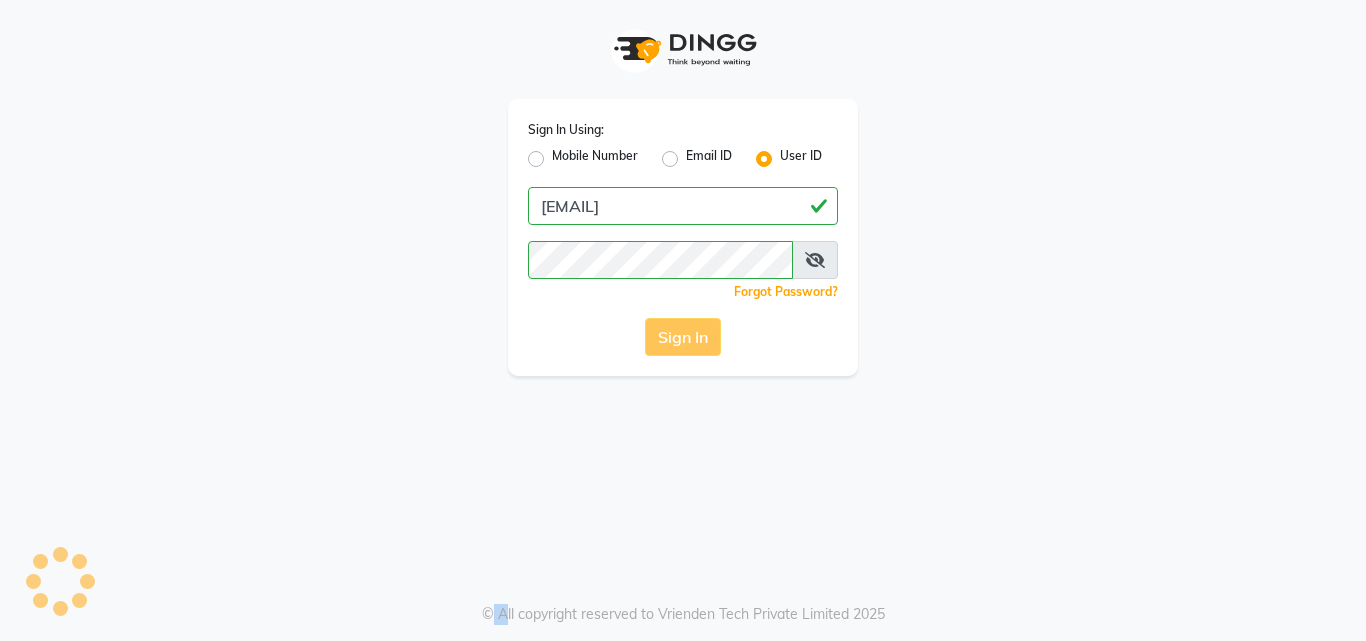 click on "Sign In" 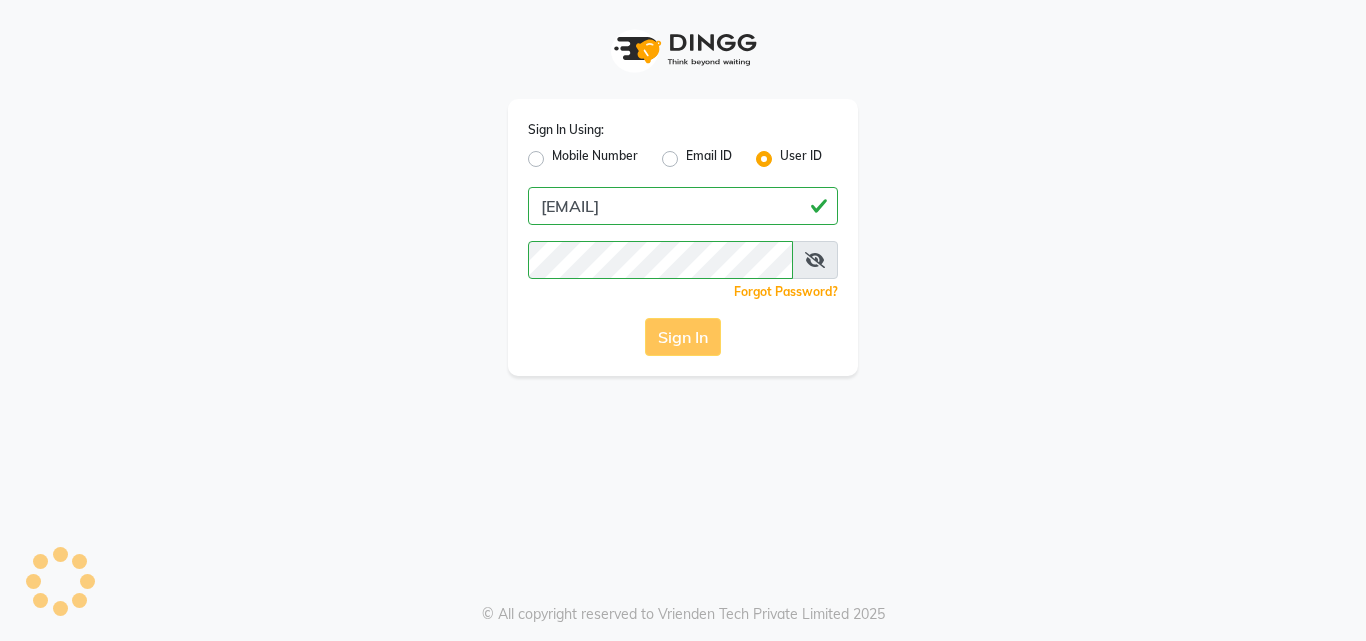 click on "Sign In" 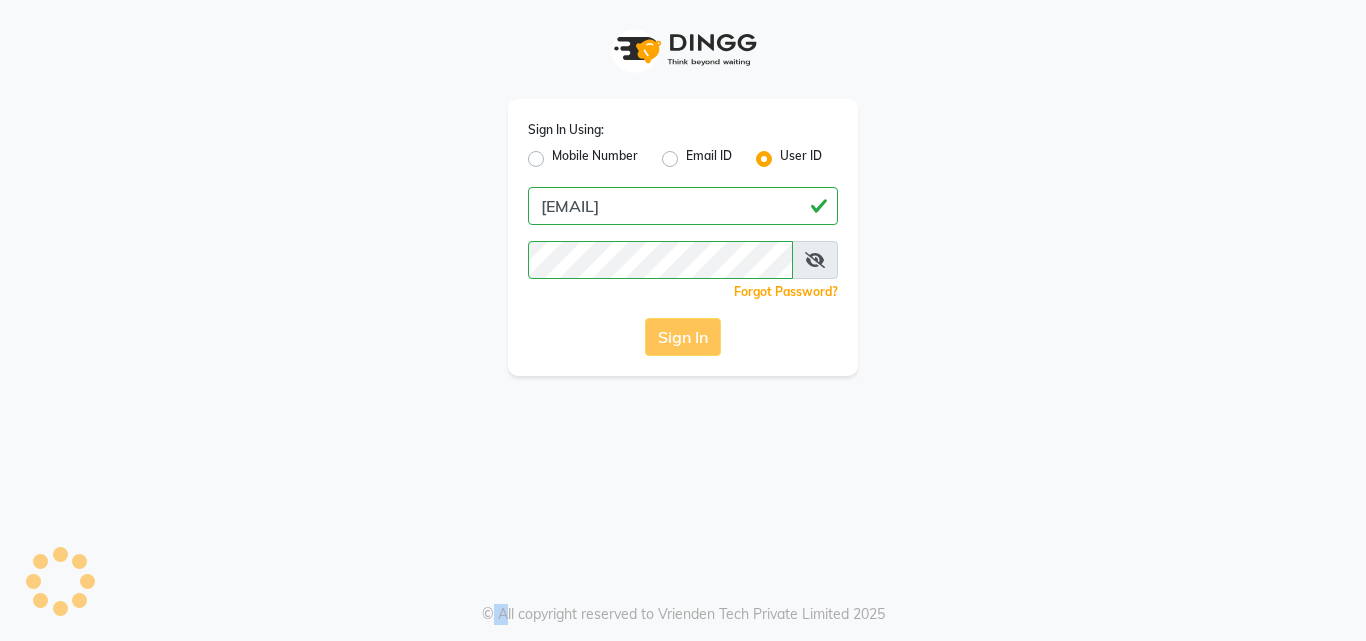 click on "Sign In" 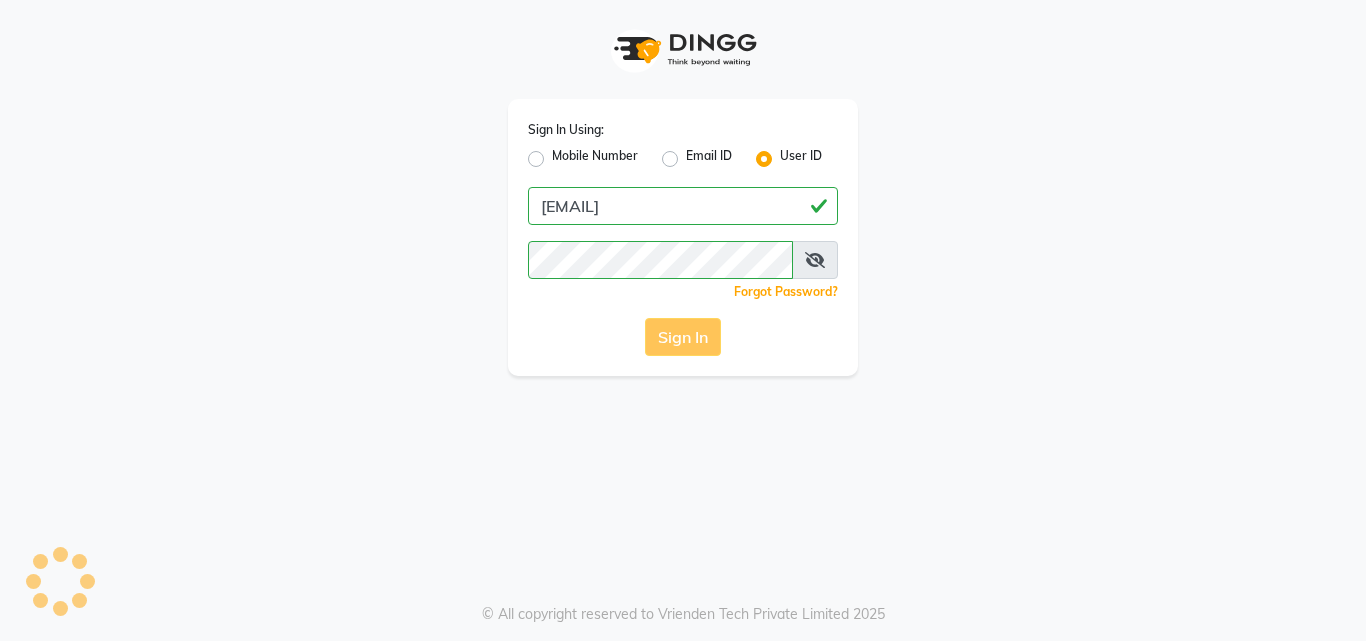 click on "Sign In" 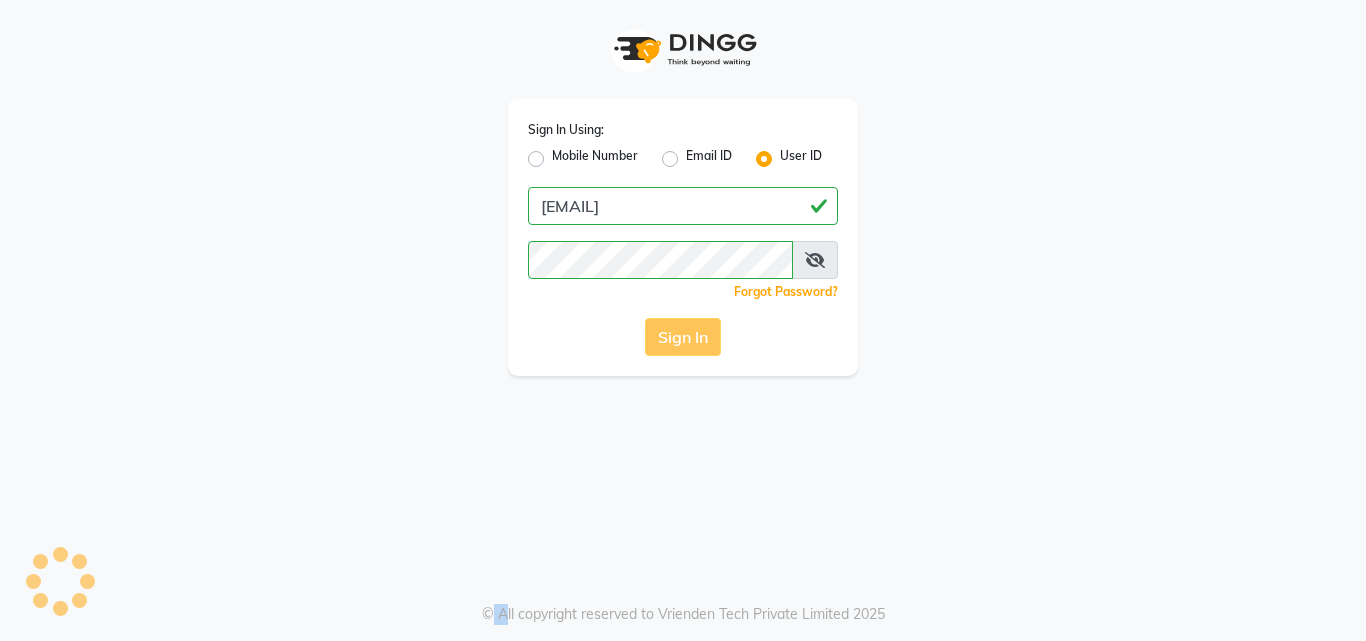 click on "Sign In" 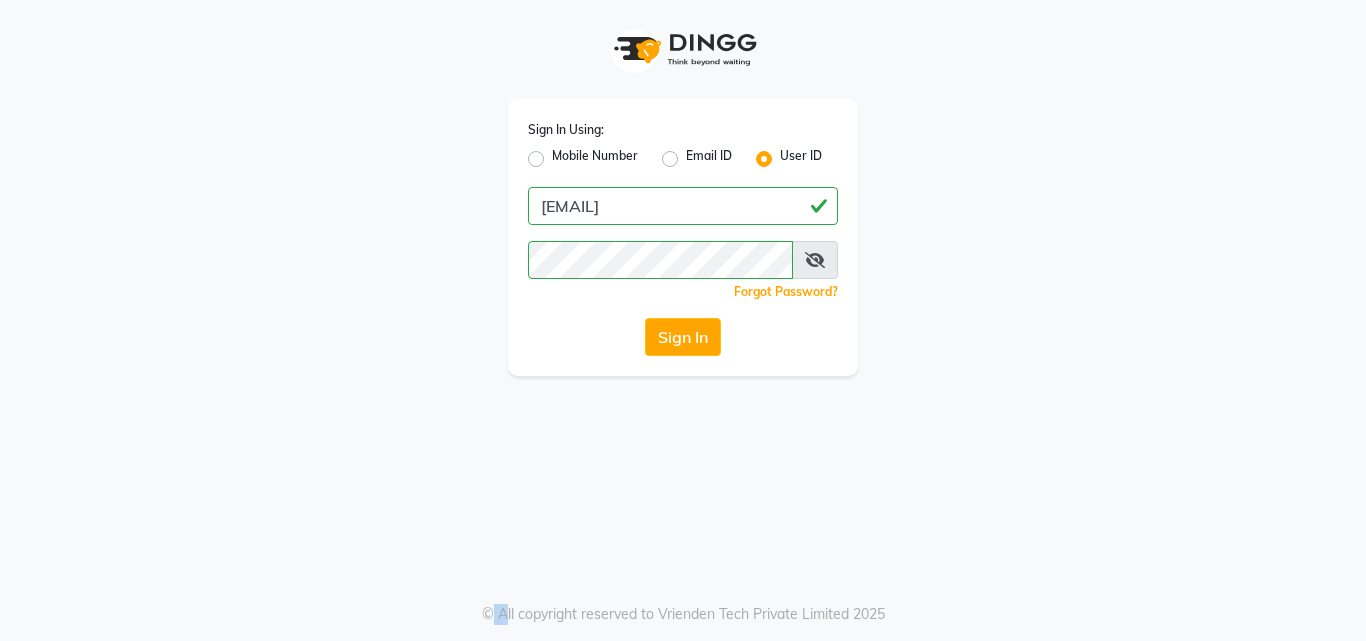 click on "Sign In" 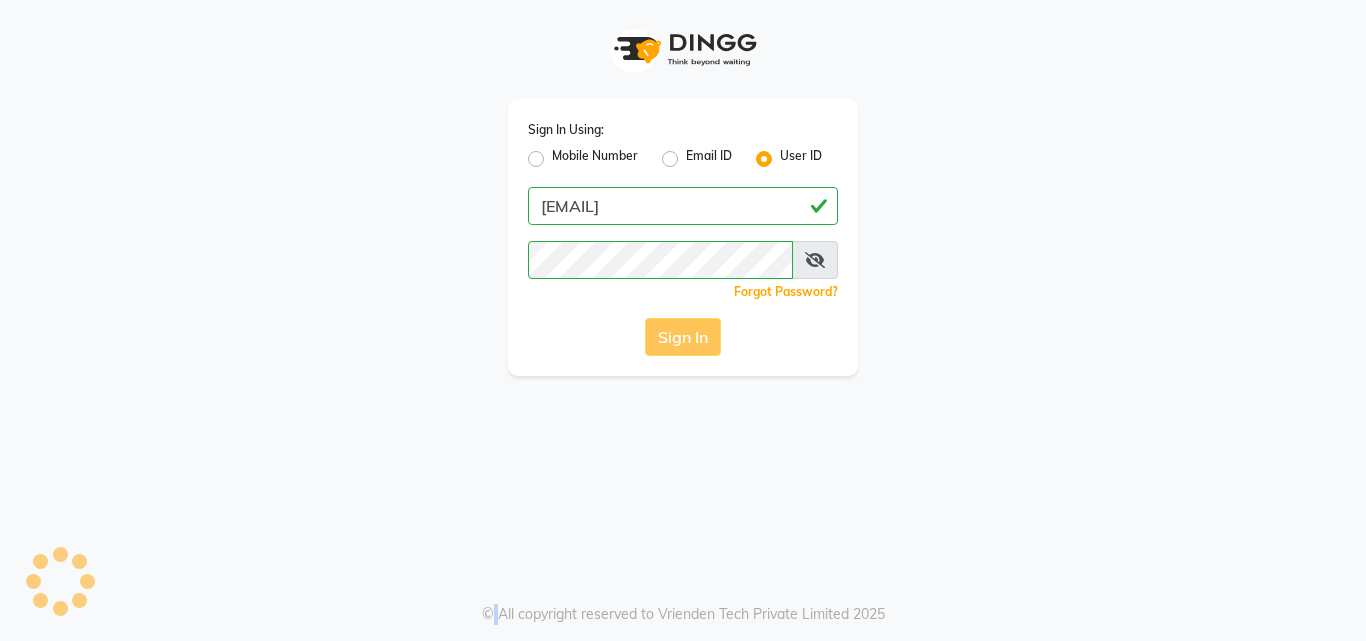 drag, startPoint x: 651, startPoint y: 335, endPoint x: 641, endPoint y: 342, distance: 12.206555 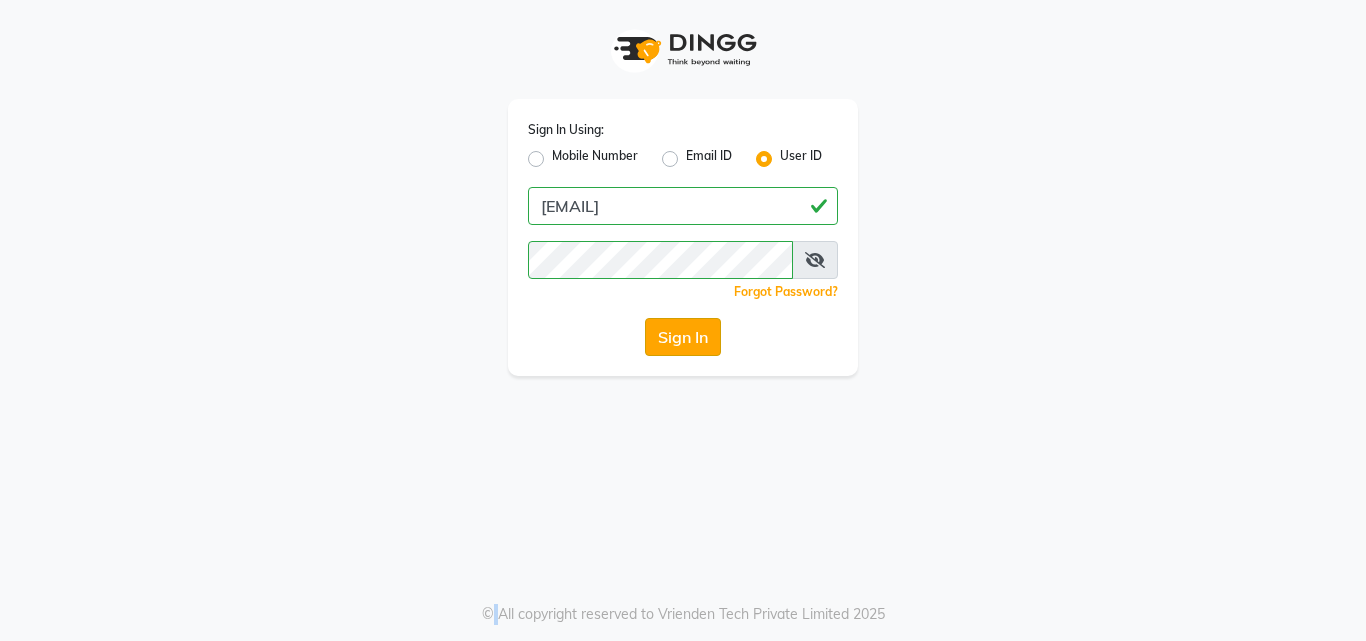 click on "Sign In" 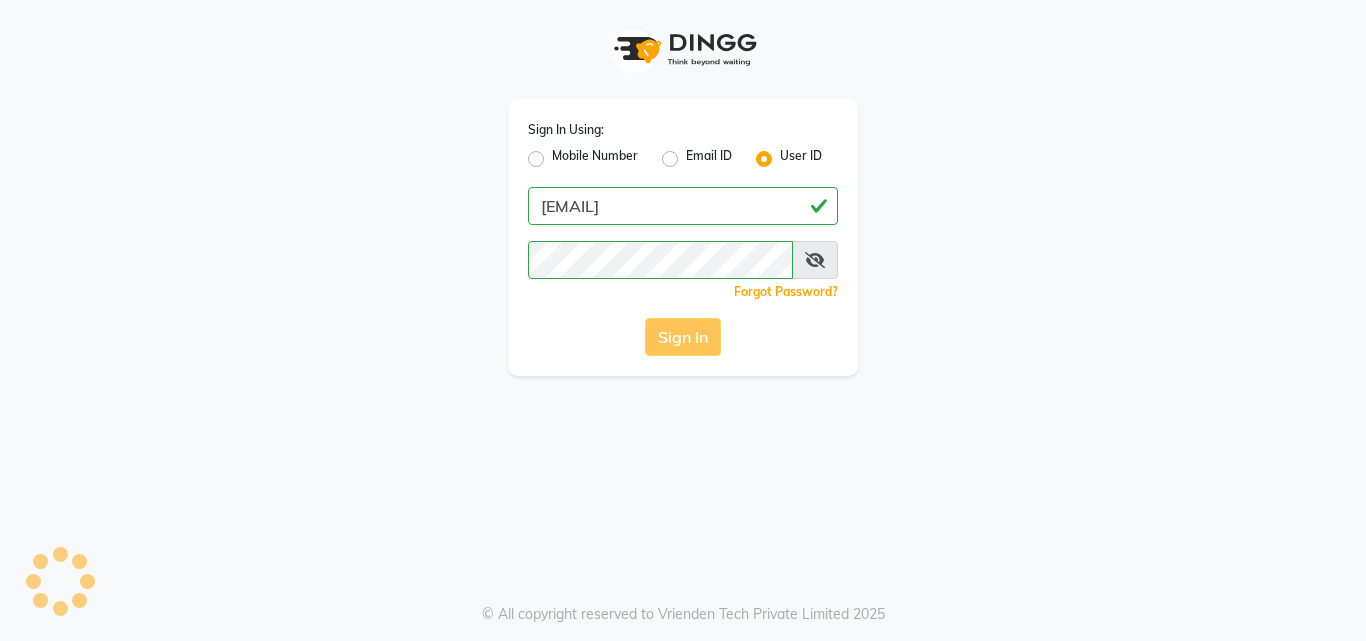 click on "Sign In" 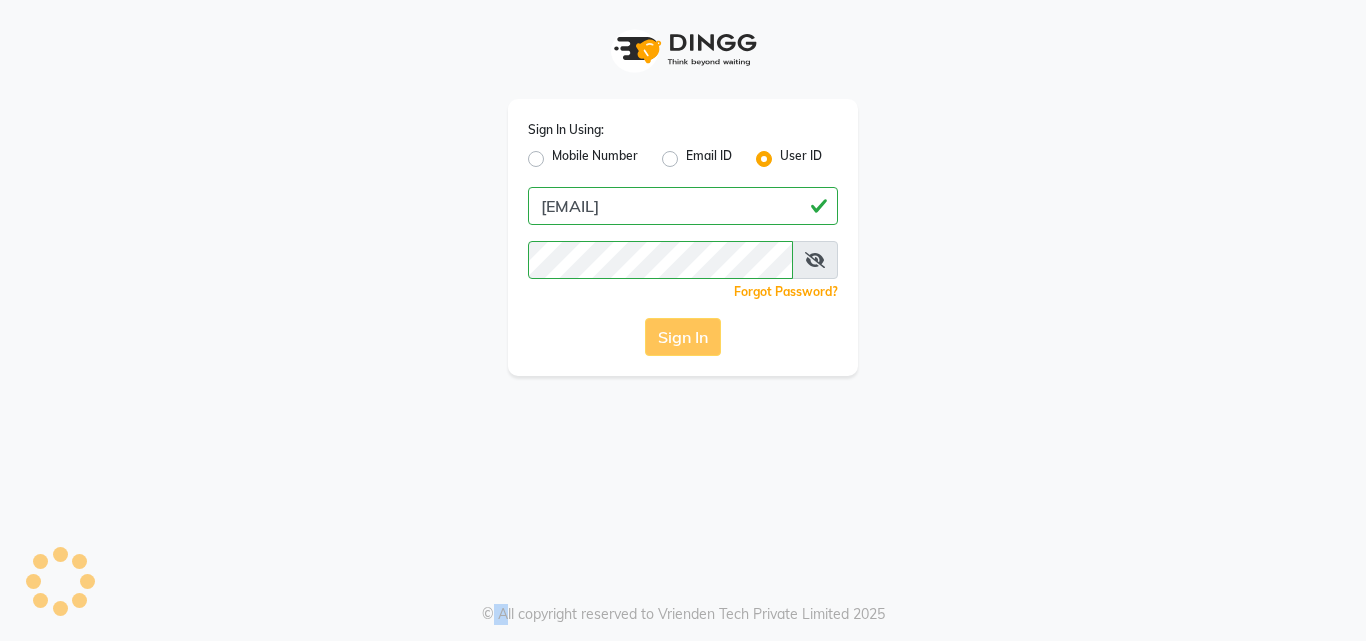 click on "Sign In" 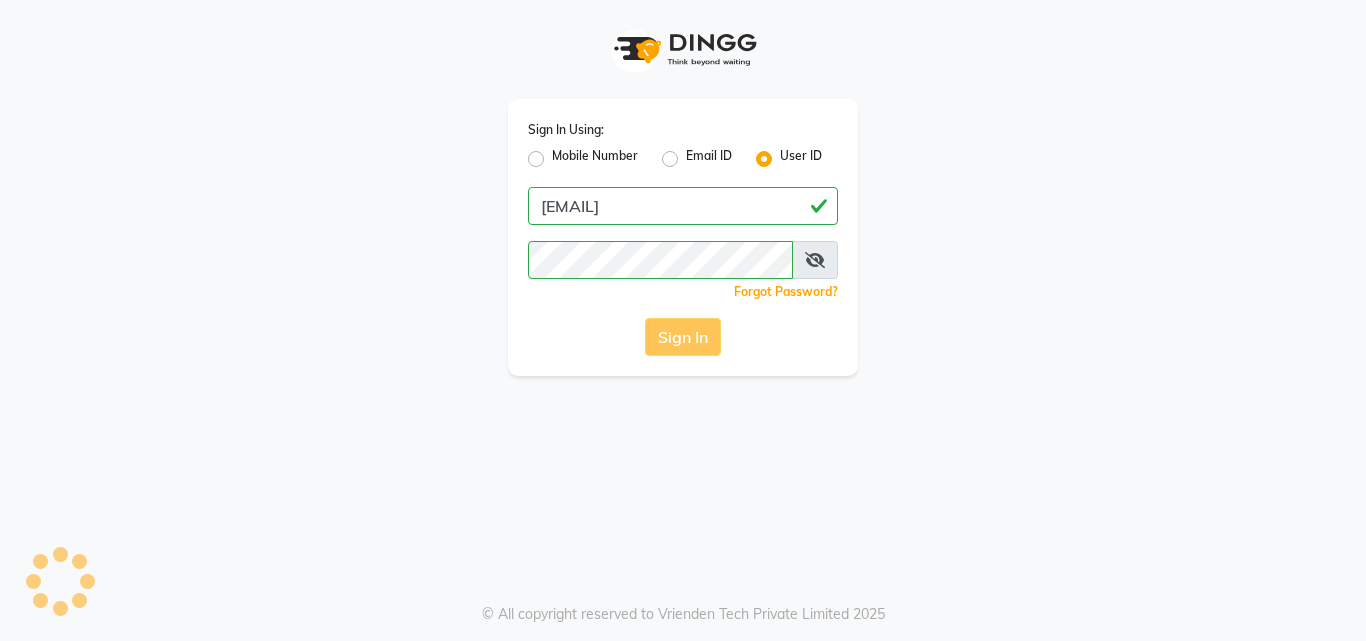 click on "Sign In" 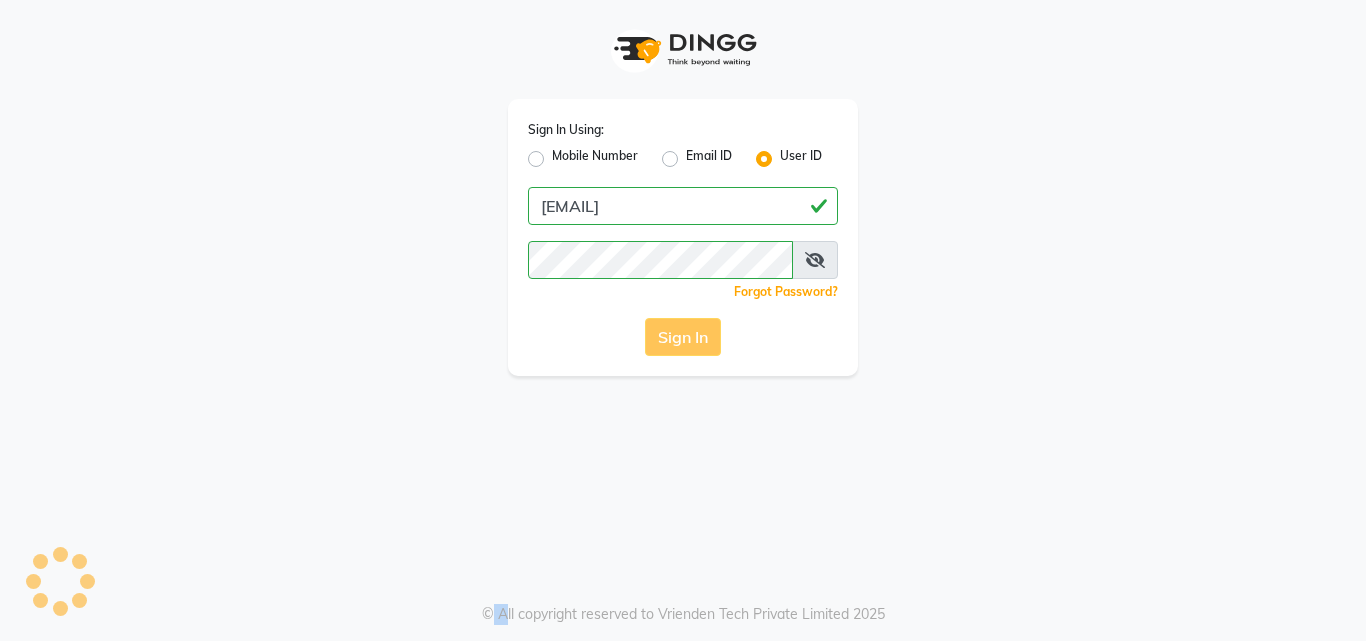 click on "Sign In" 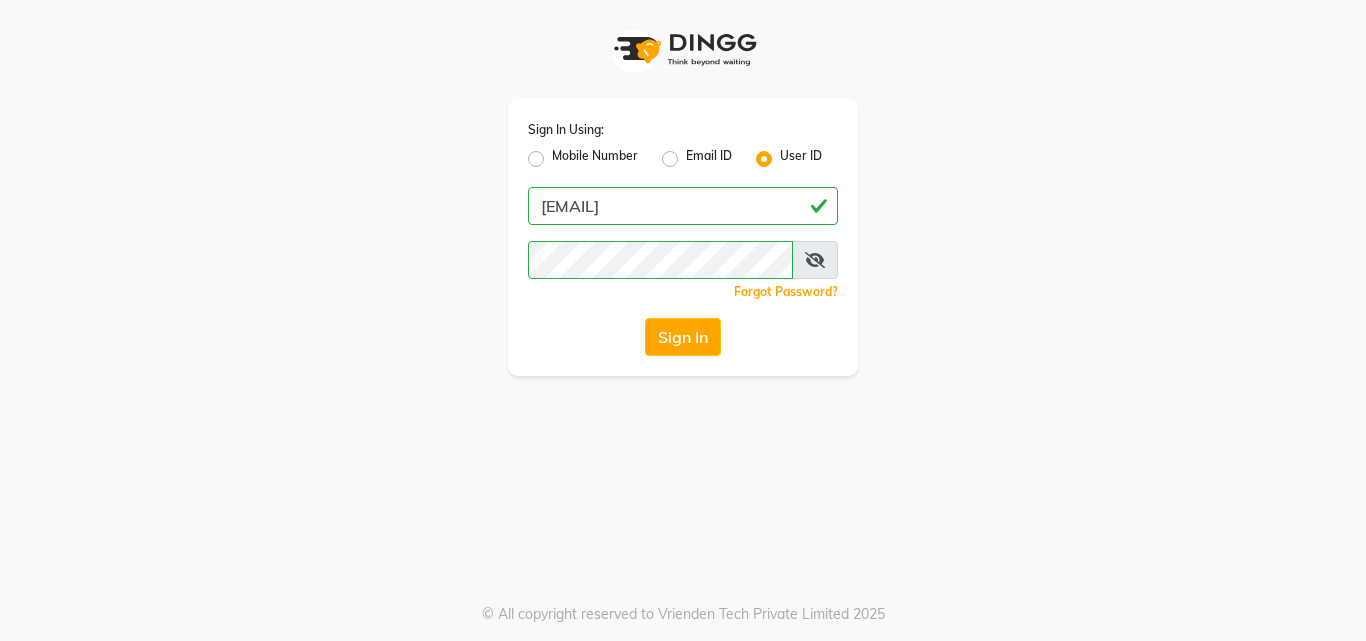 click on "Sign In" 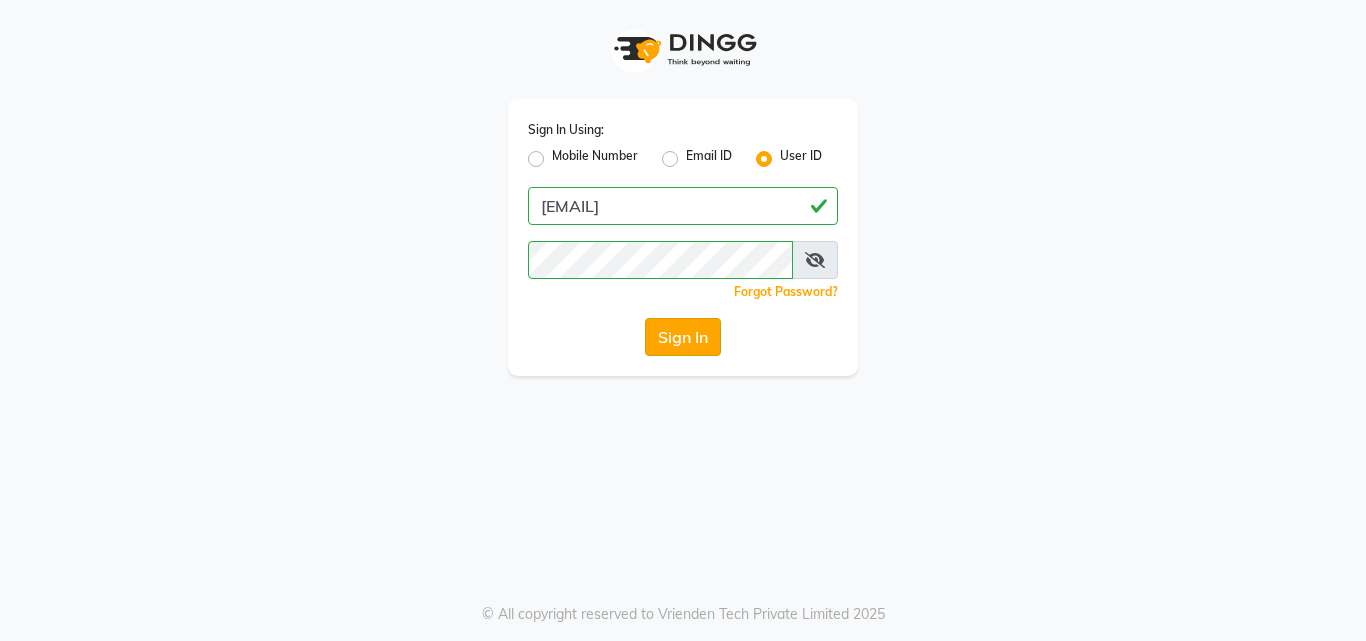 click on "Sign In" 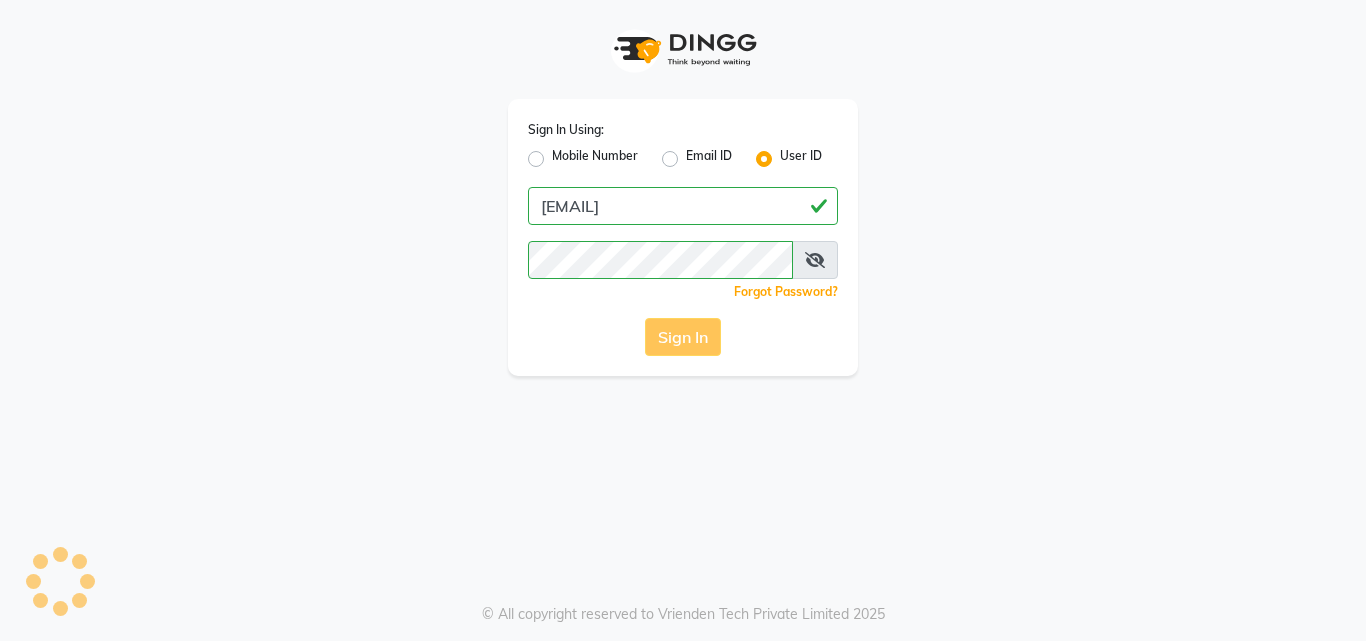 click on "Sign In Using: Mobile Number Email ID User ID rajusawardekar@yahoo.co.in  Remember me Forgot Password?  Sign In" 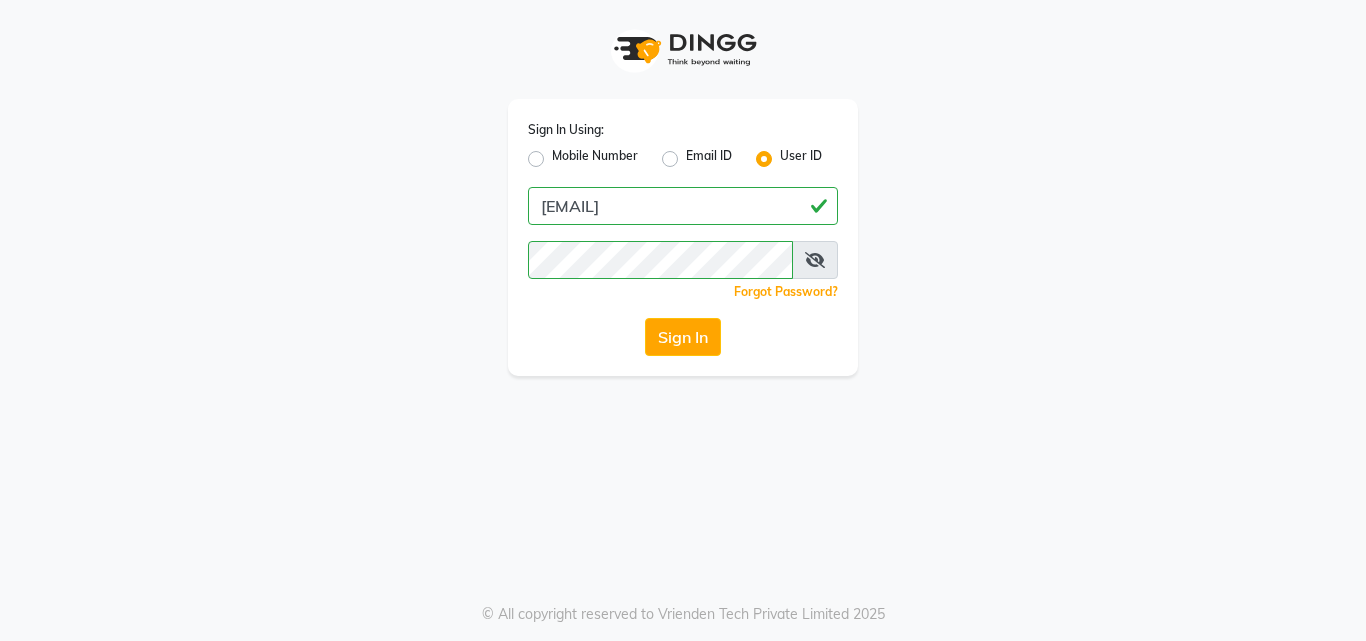 click on "Sign In Using: Mobile Number Email ID User ID rajusawardekar@yahoo.co.in  Remember me Forgot Password?  Sign In   © All copyright reserved to Vrienden Tech Private Limited 2025" at bounding box center [683, 320] 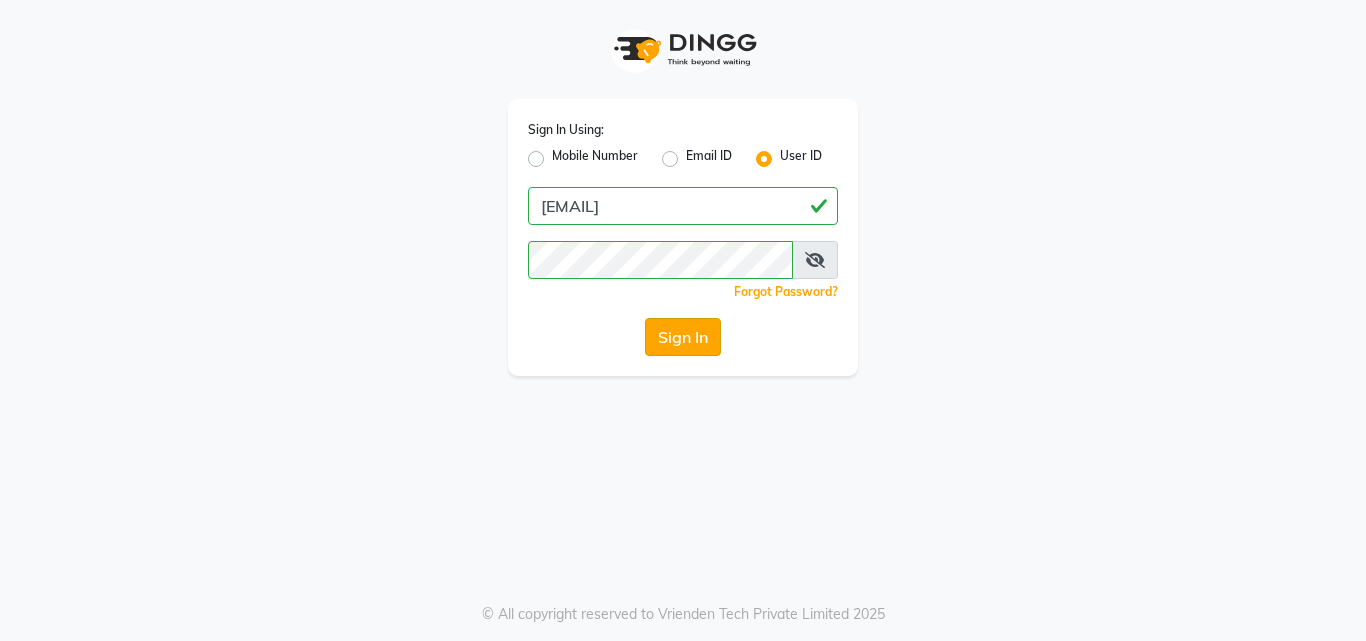 click on "Sign In" 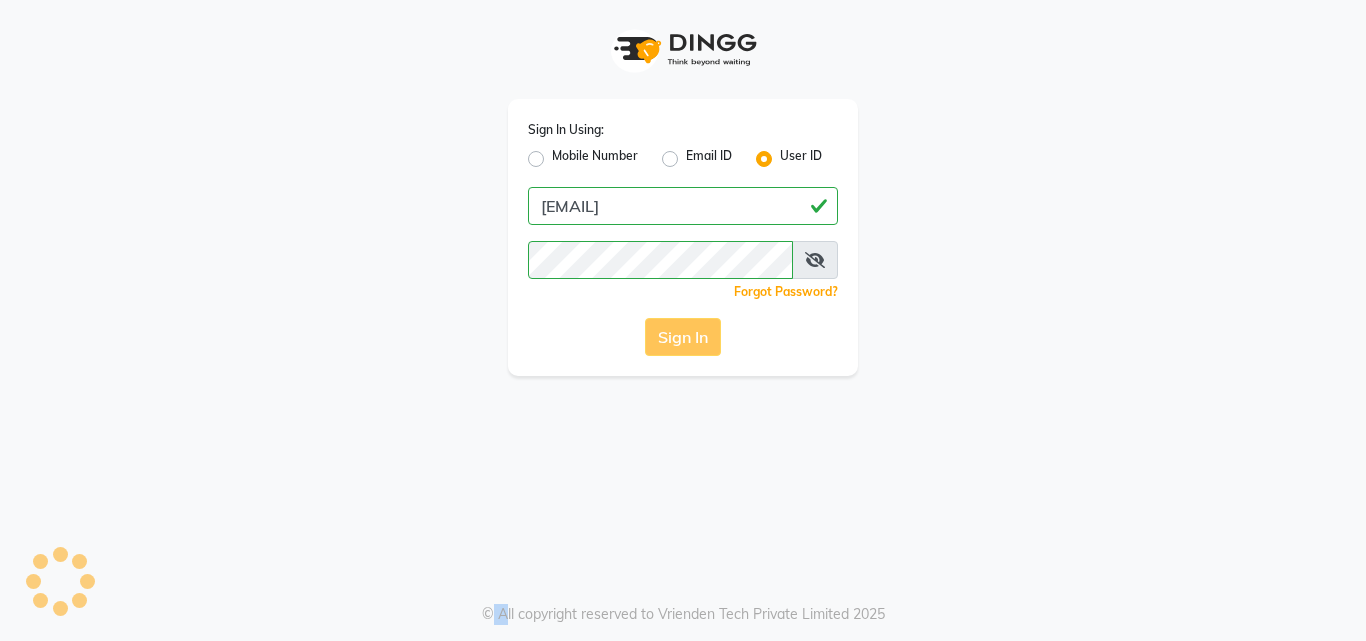 click on "Sign In" 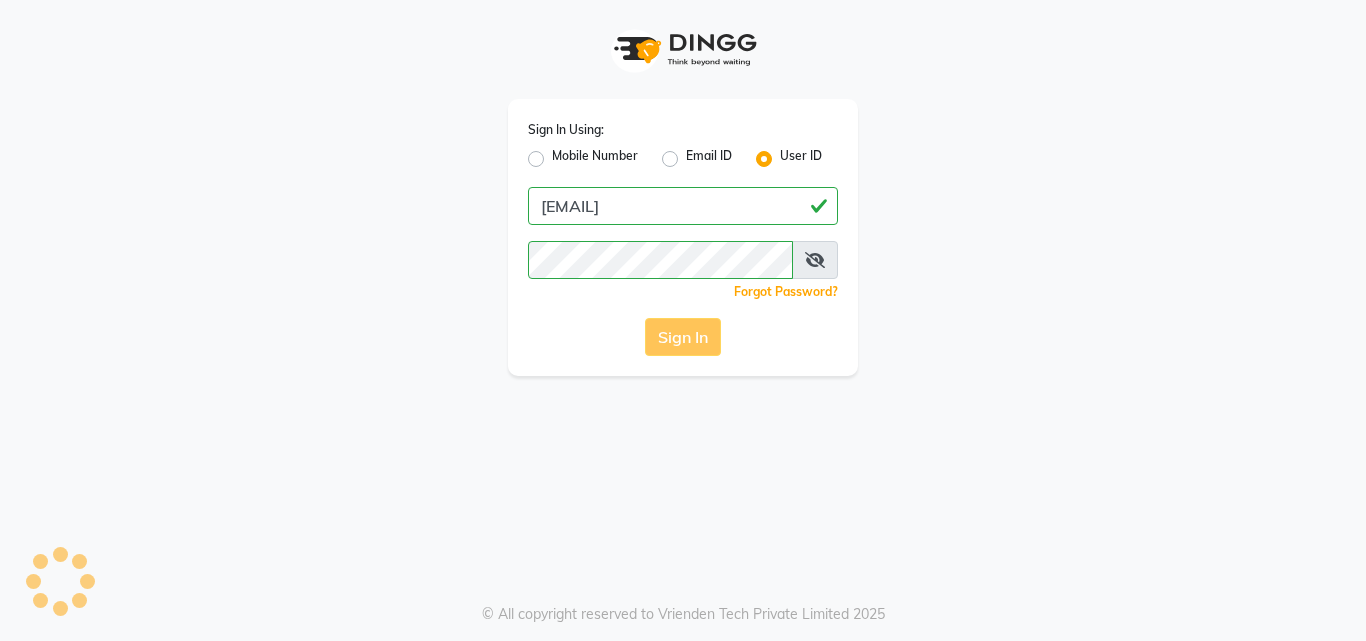 click on "Sign In" 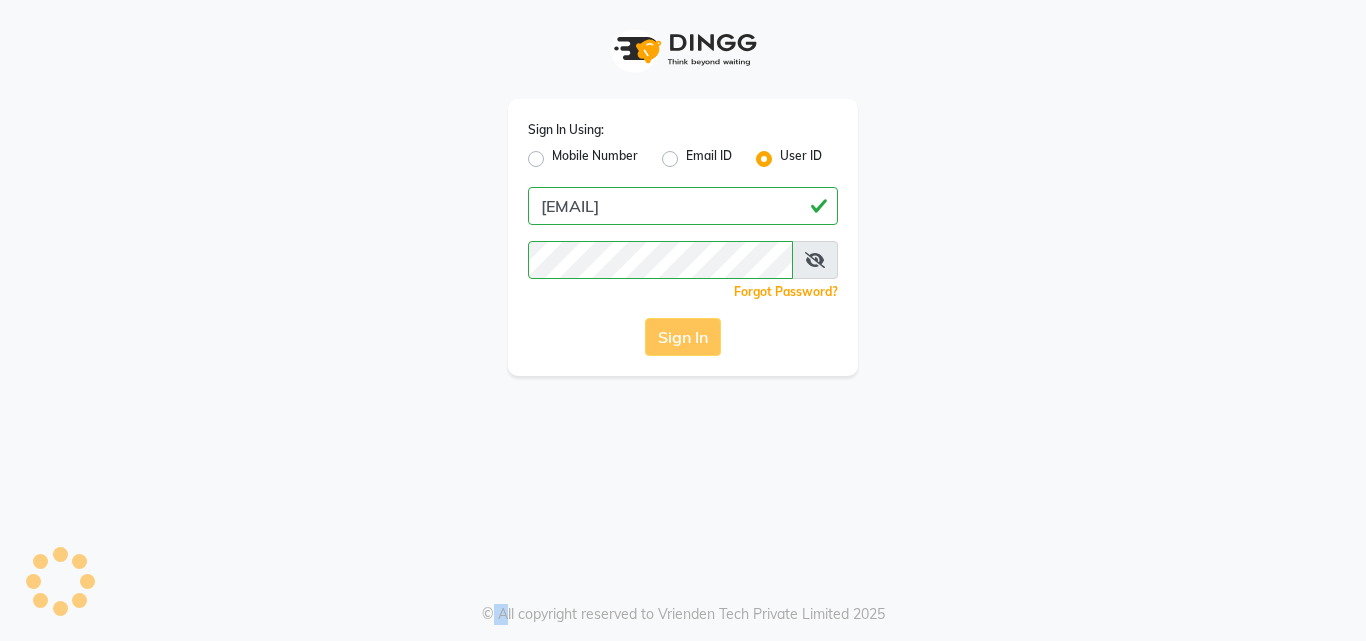 click on "Sign In" 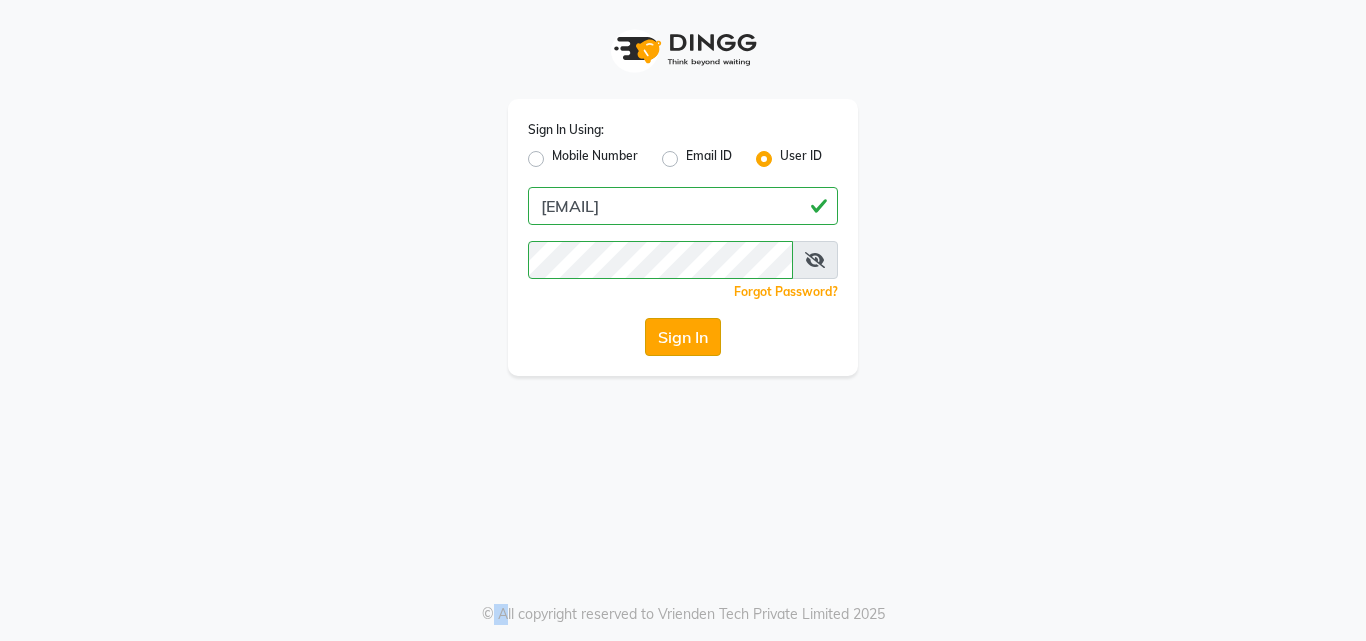 click on "Sign In" 